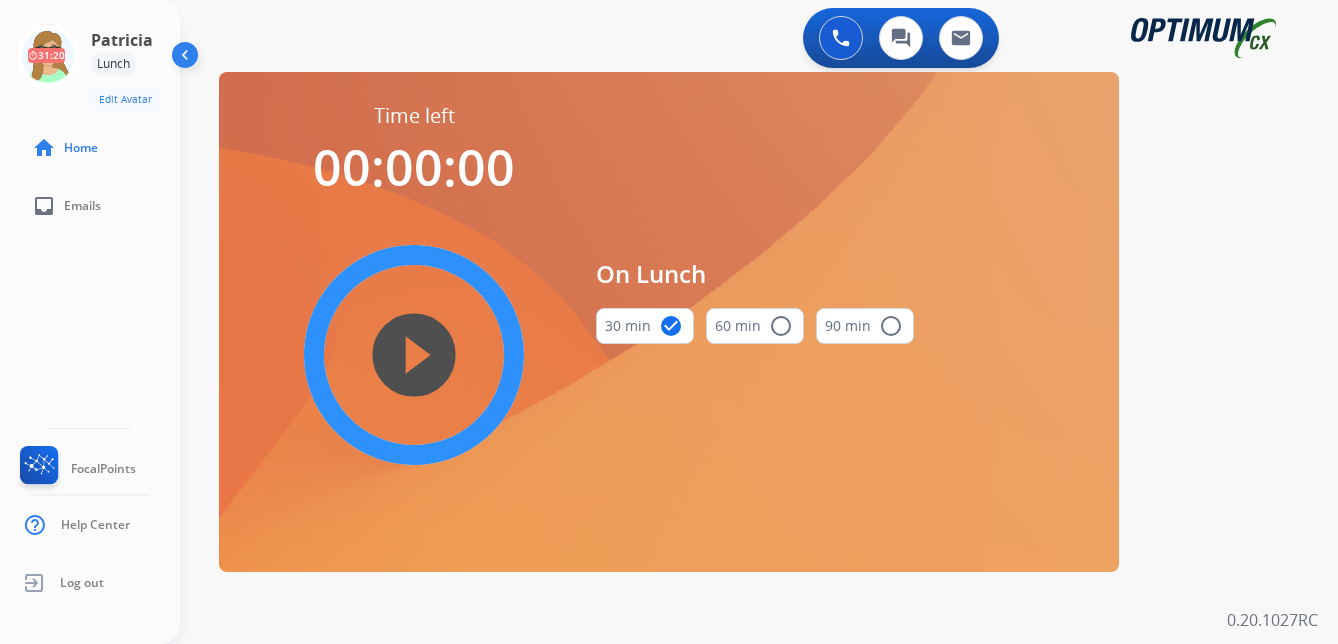 scroll, scrollTop: 0, scrollLeft: 0, axis: both 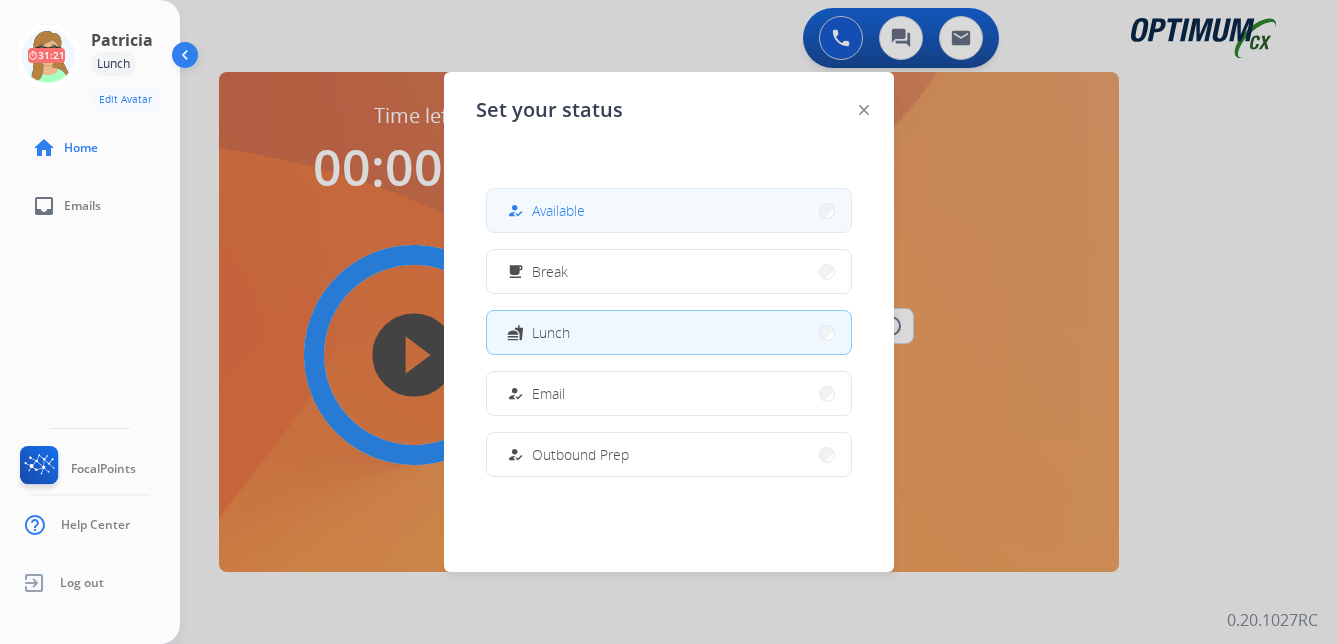 click on "how_to_reg" at bounding box center [515, 210] 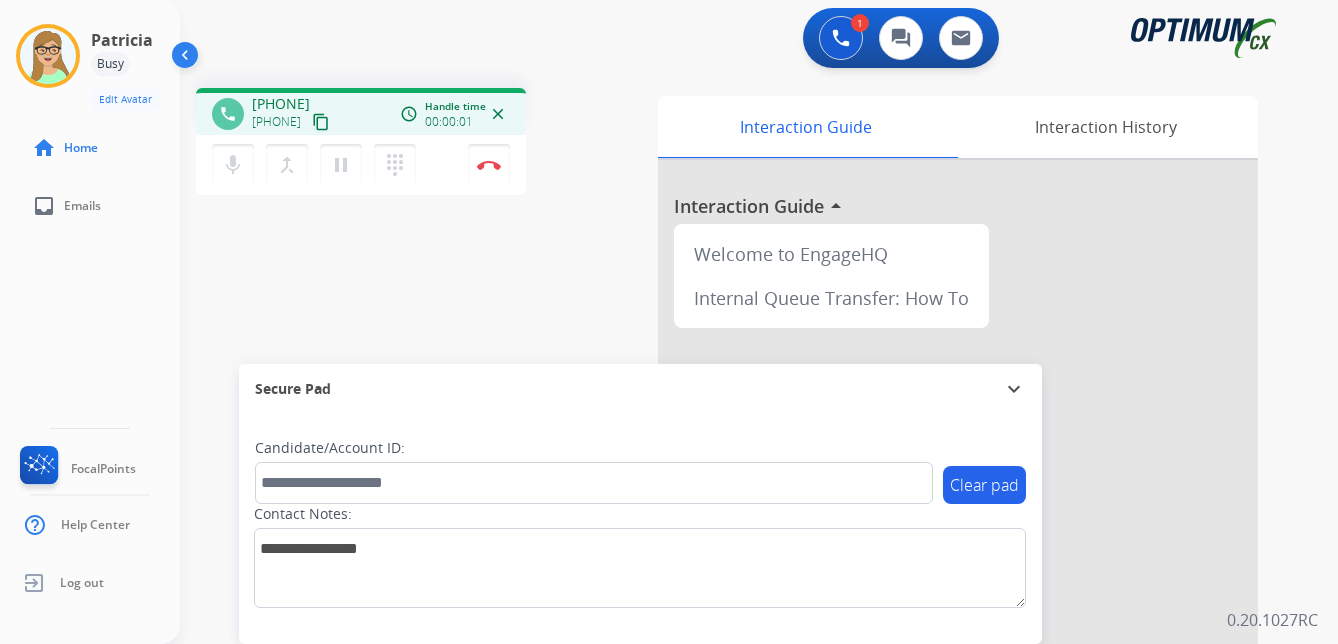 click on "content_copy" at bounding box center [321, 122] 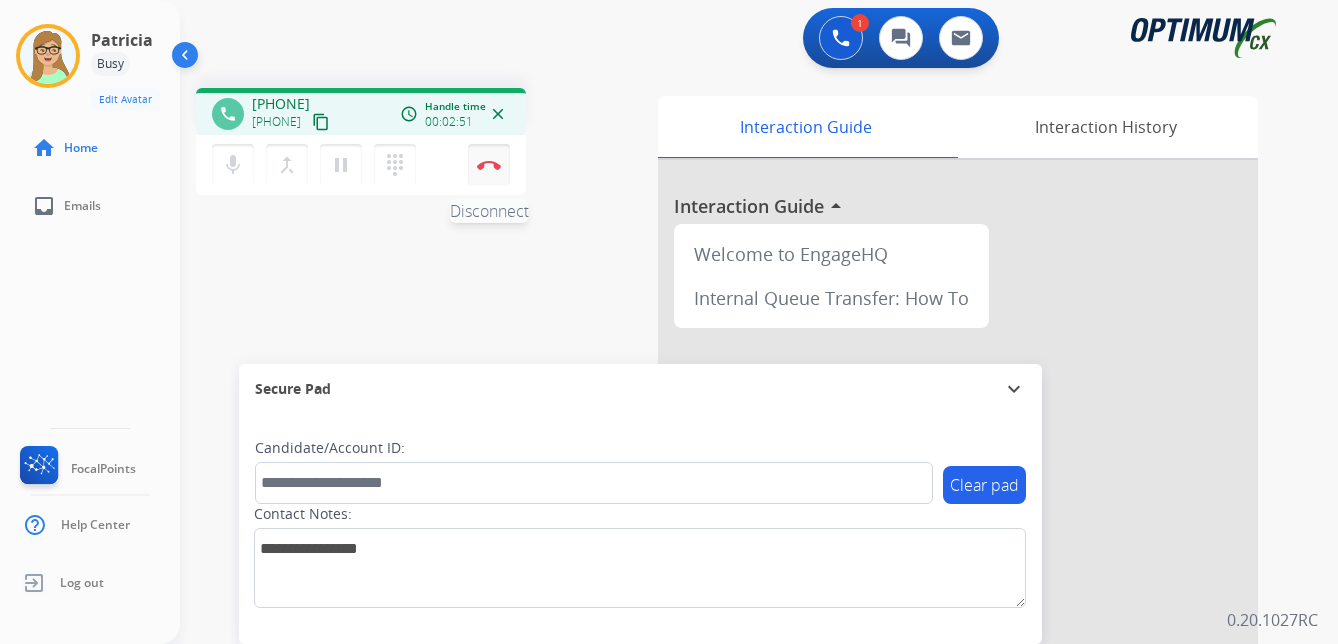 click at bounding box center (489, 165) 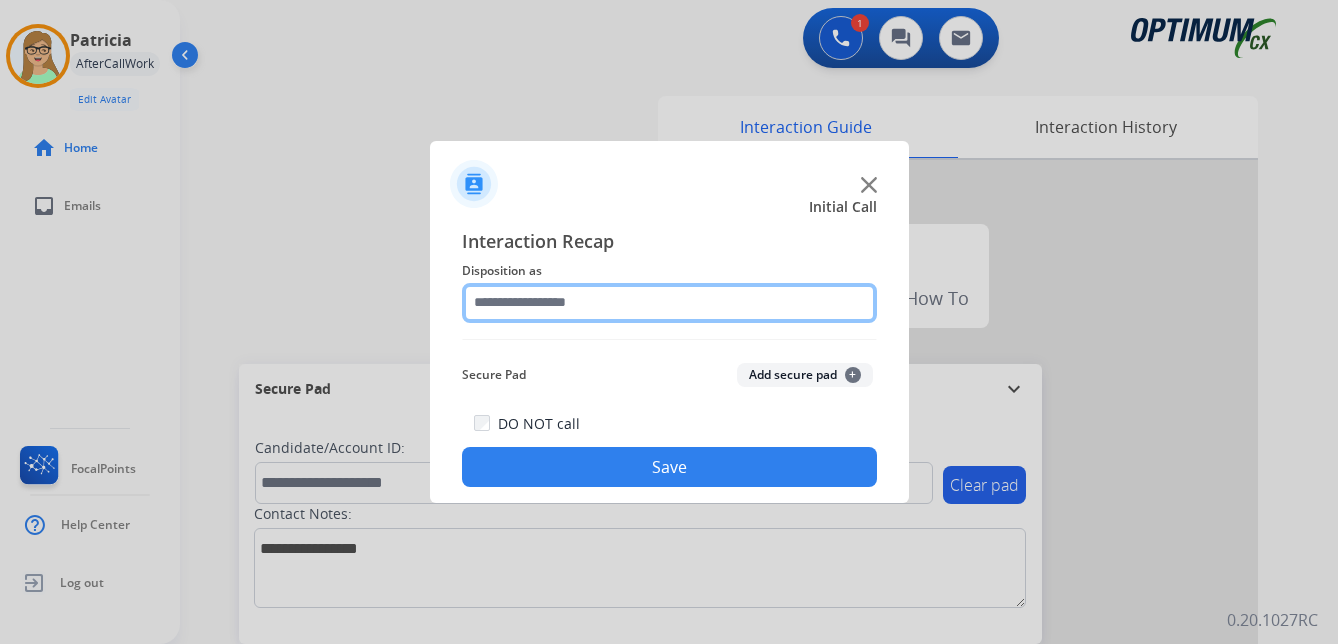 click 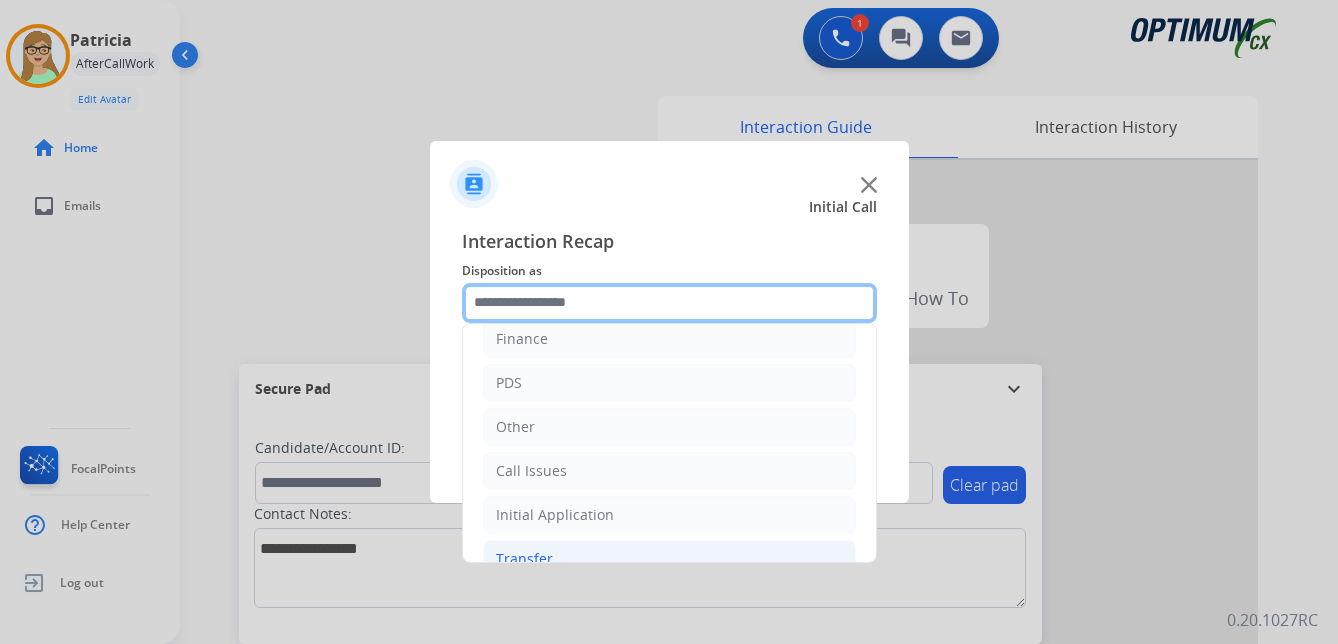 scroll, scrollTop: 136, scrollLeft: 0, axis: vertical 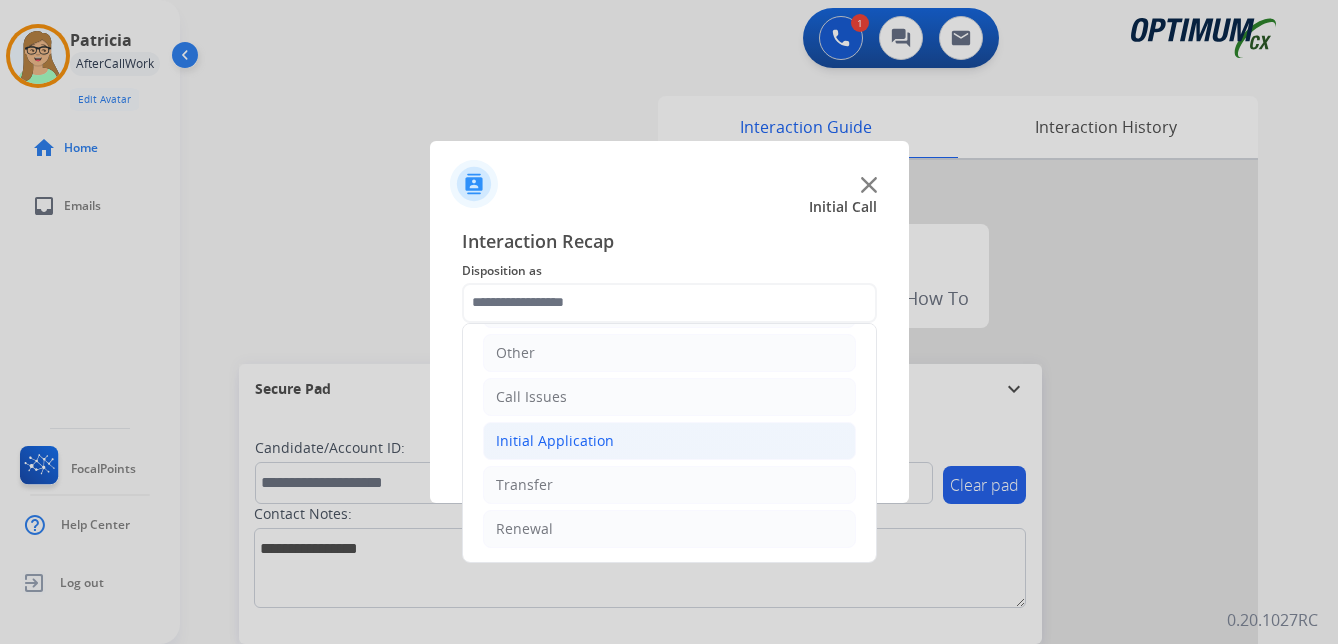 click on "Initial Application" 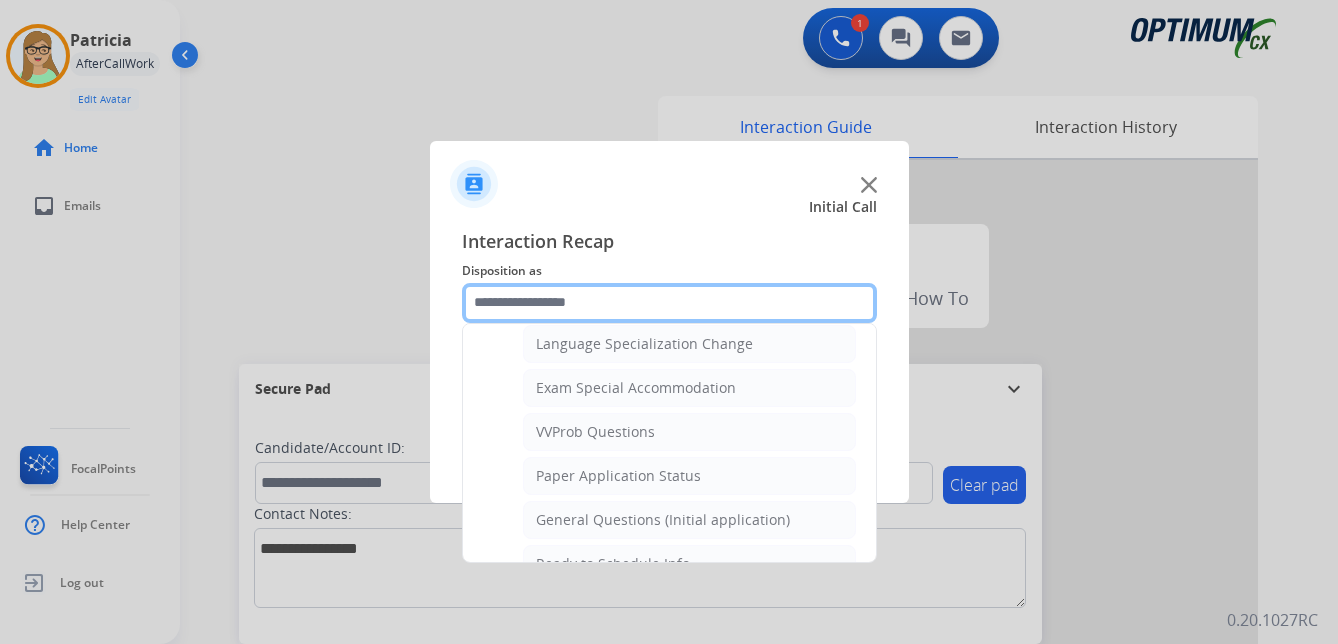 scroll, scrollTop: 1036, scrollLeft: 0, axis: vertical 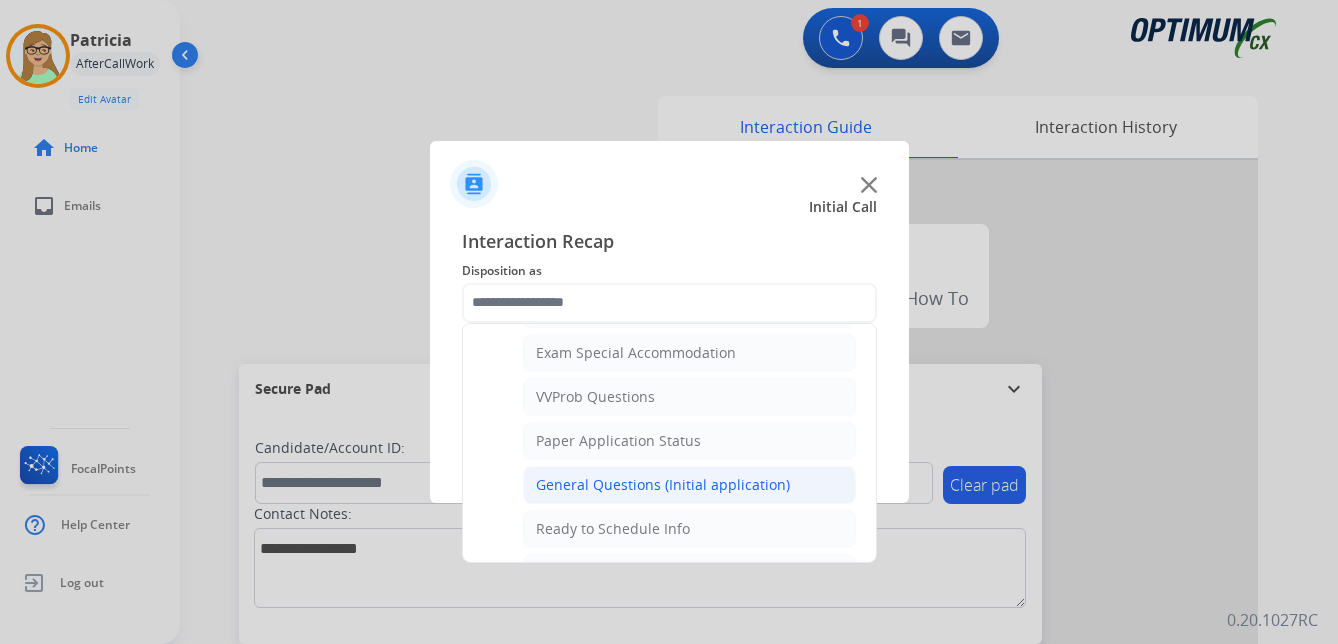 click on "General Questions (Initial application)" 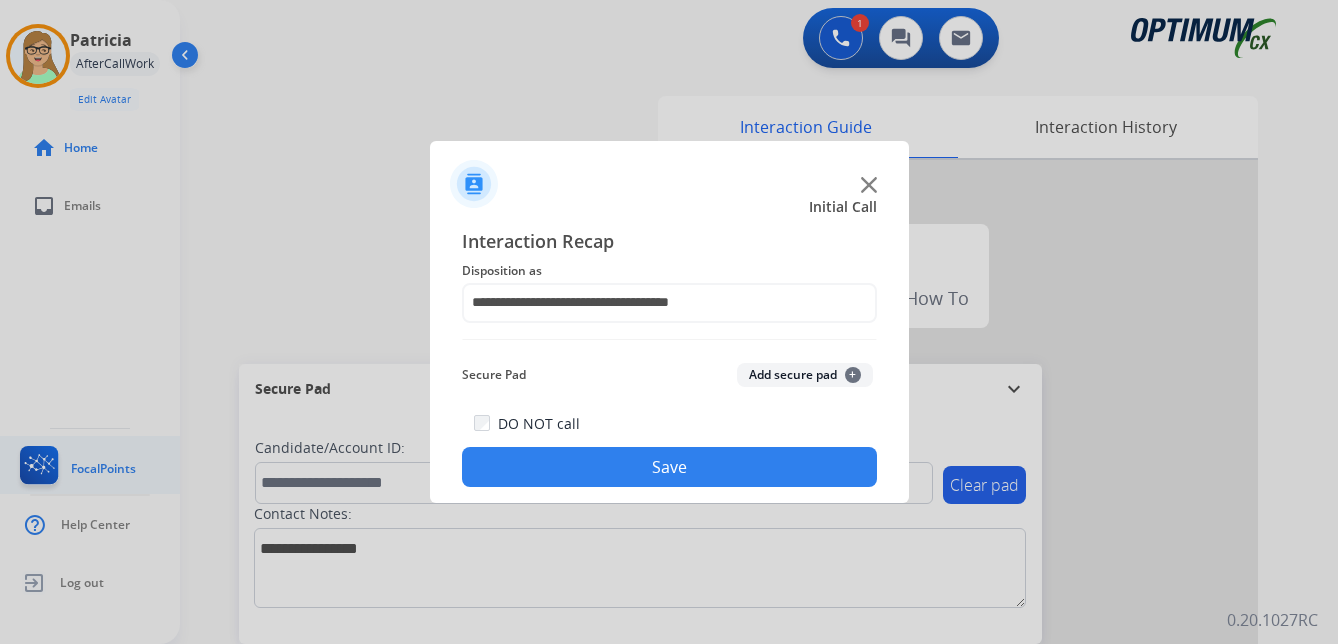 drag, startPoint x: 581, startPoint y: 473, endPoint x: 120, endPoint y: 463, distance: 461.10846 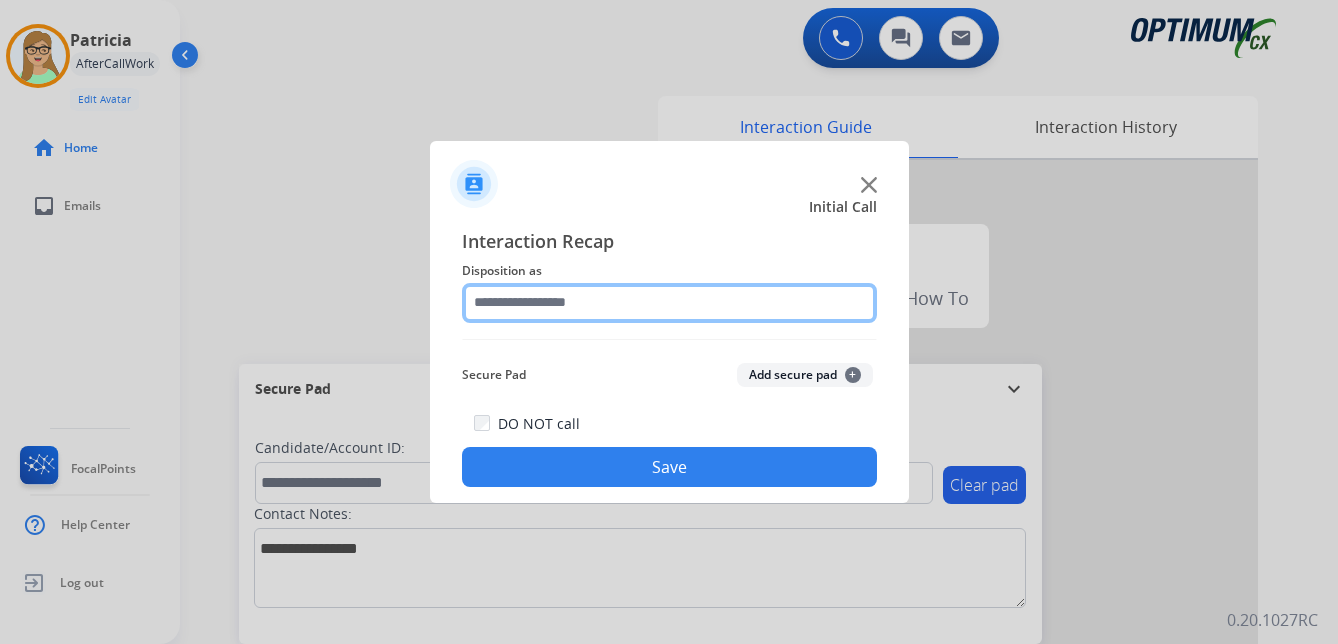 click 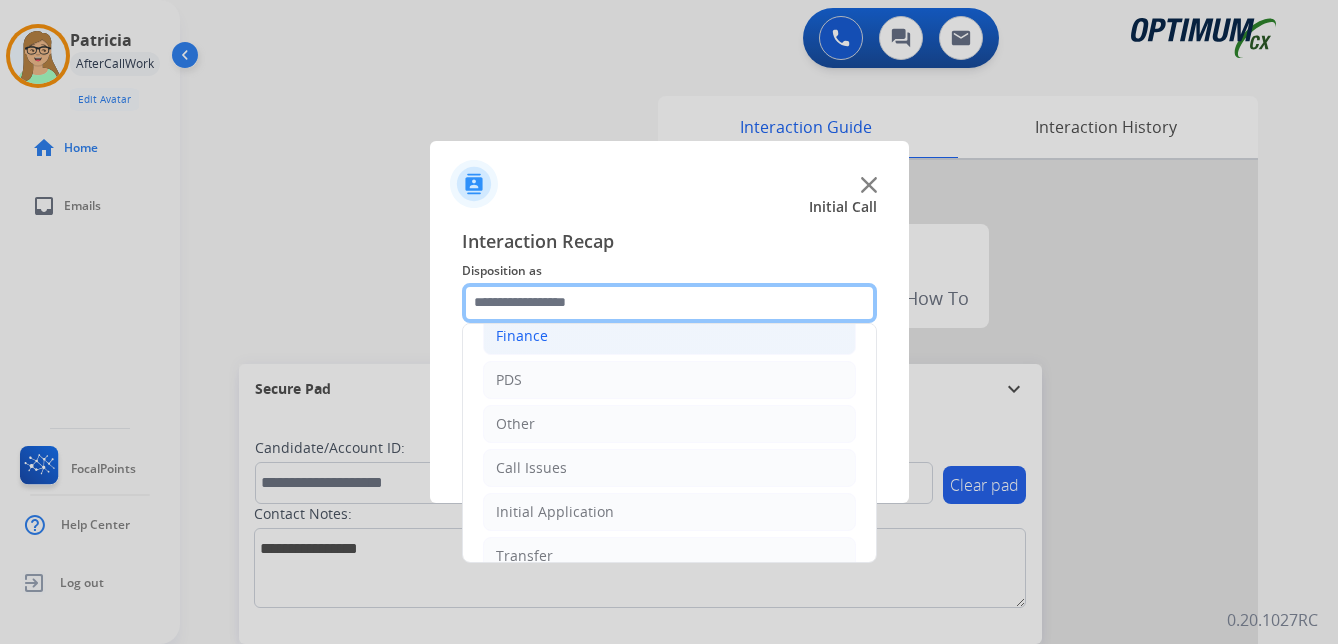 scroll, scrollTop: 100, scrollLeft: 0, axis: vertical 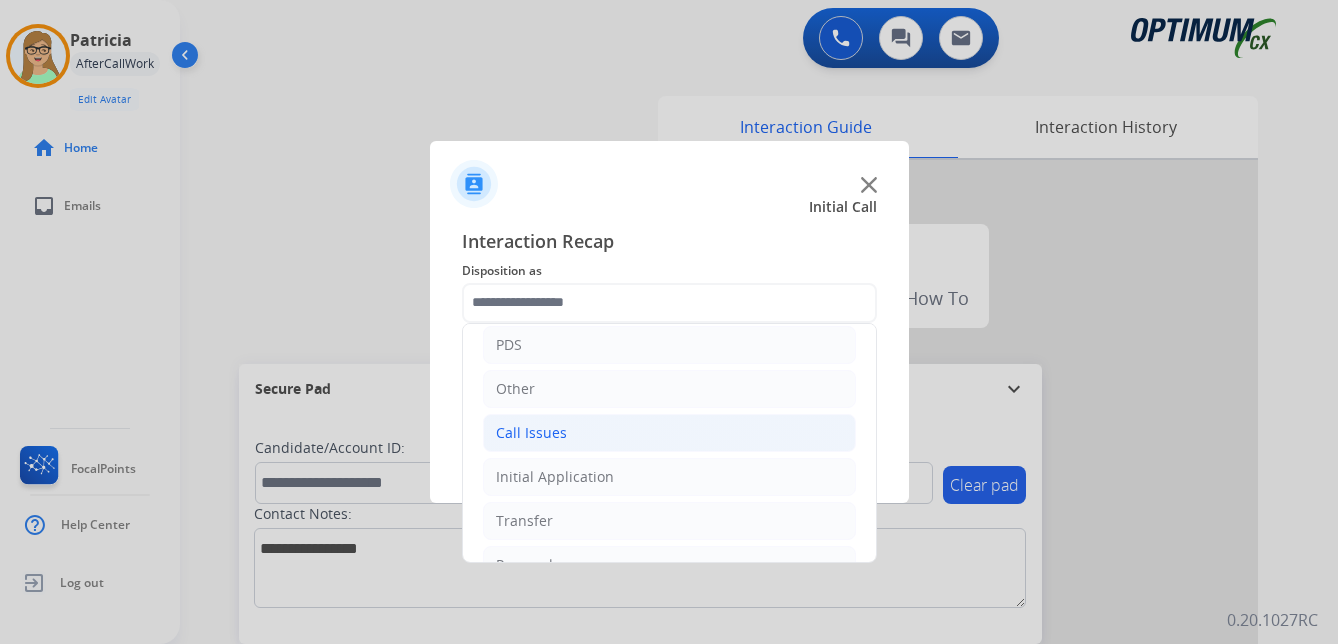 click on "Call Issues" 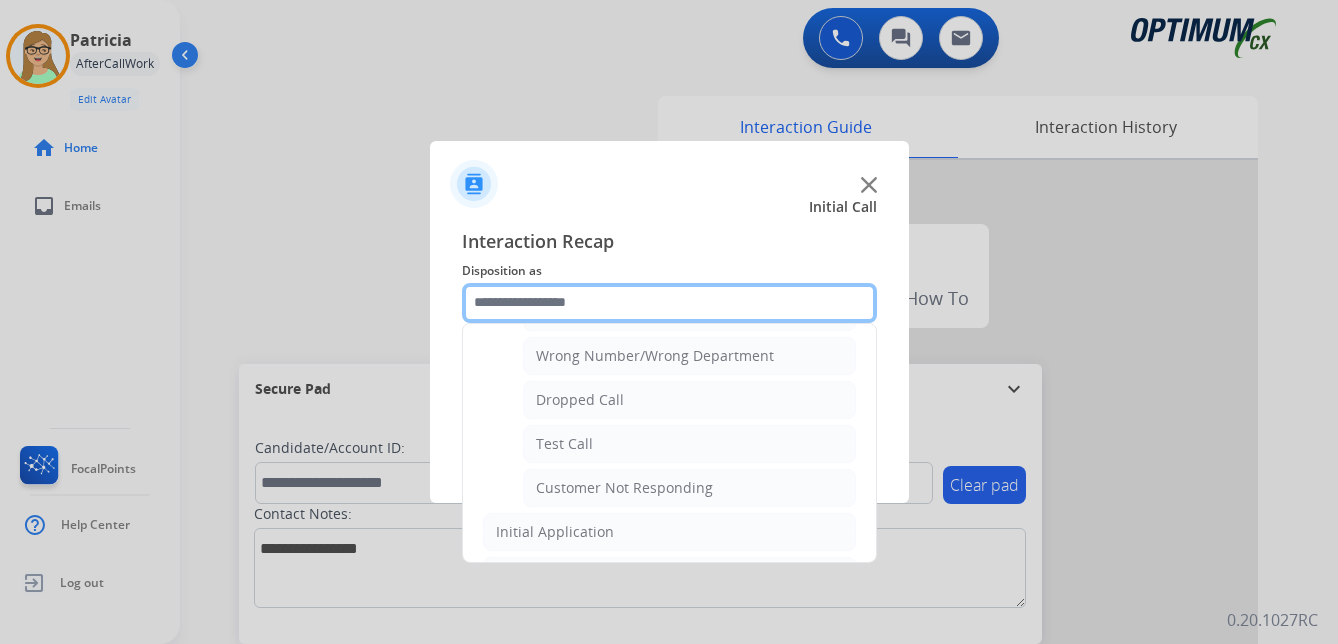 scroll, scrollTop: 300, scrollLeft: 0, axis: vertical 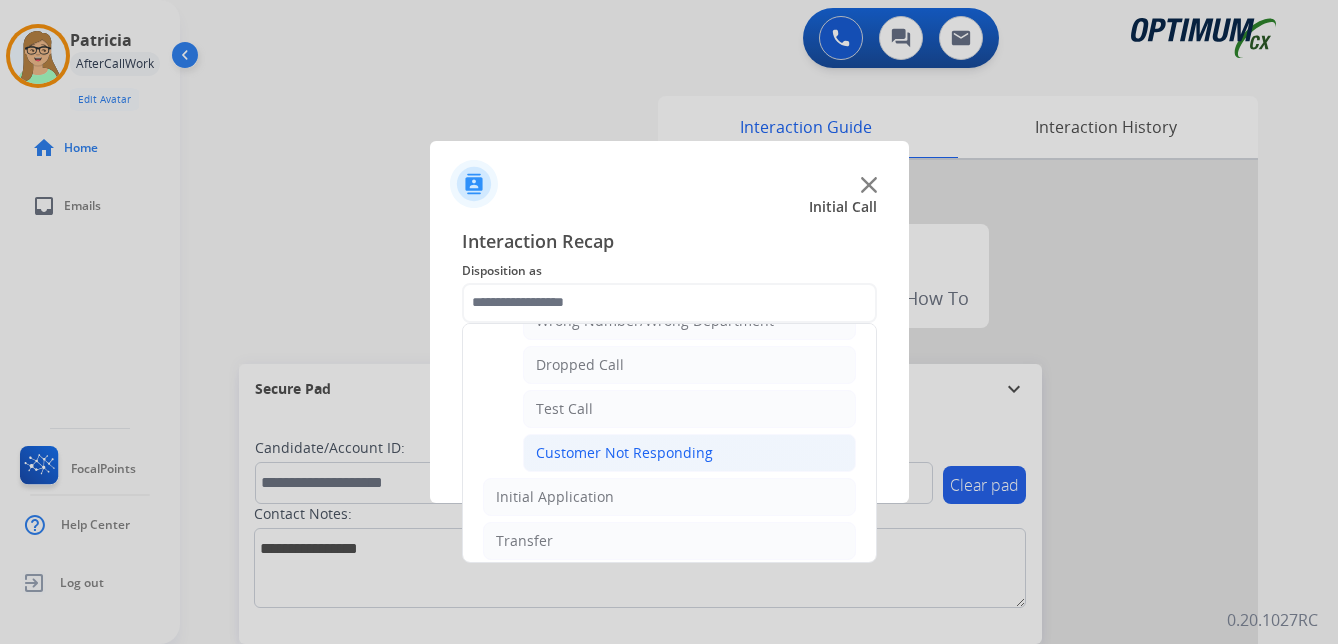 click on "Customer Not Responding" 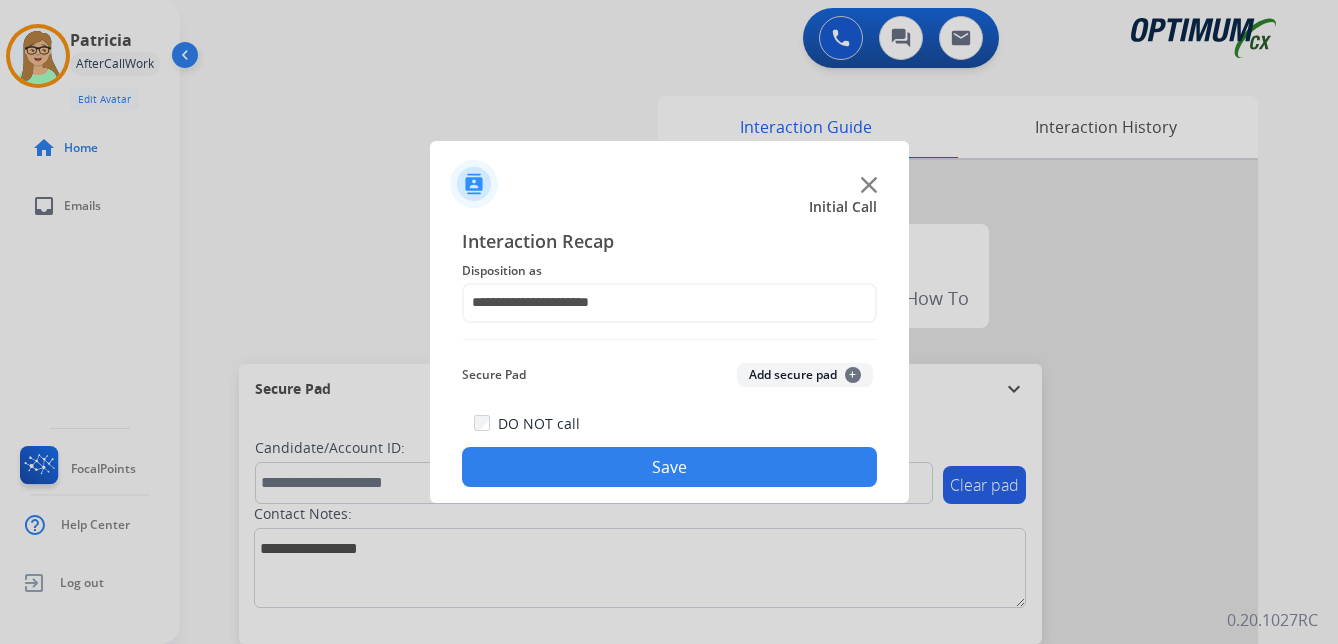 click on "Save" 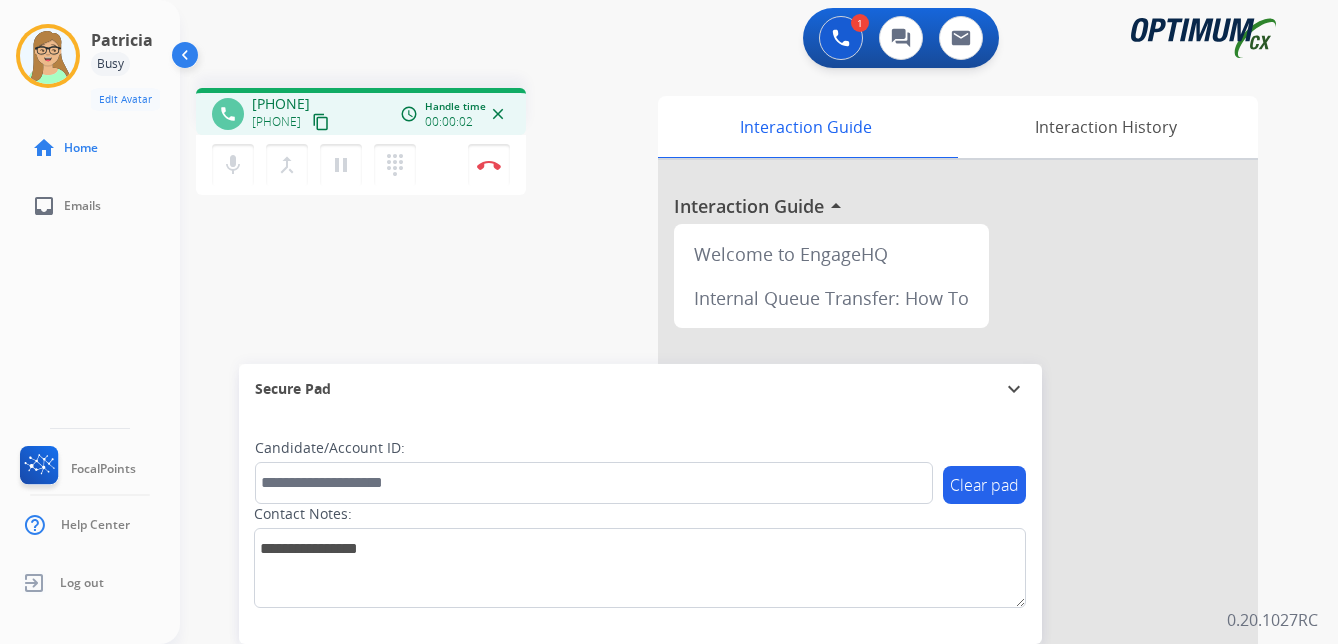 click on "content_copy" at bounding box center (321, 122) 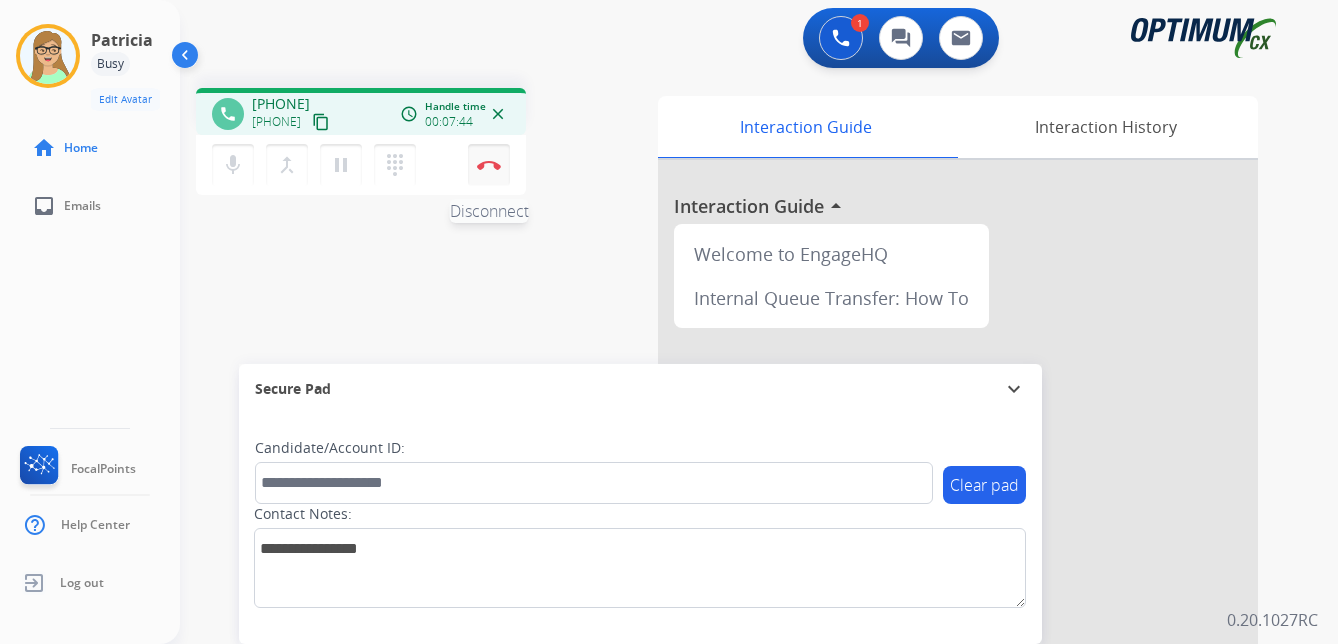 click at bounding box center (489, 165) 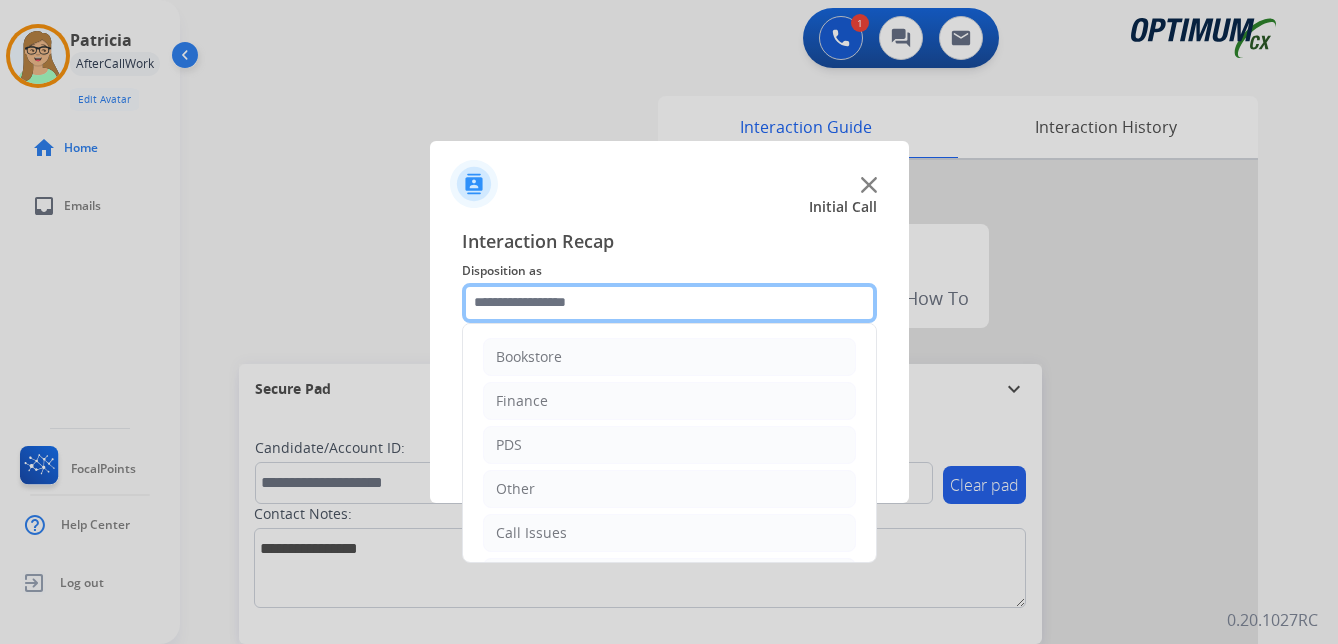 click 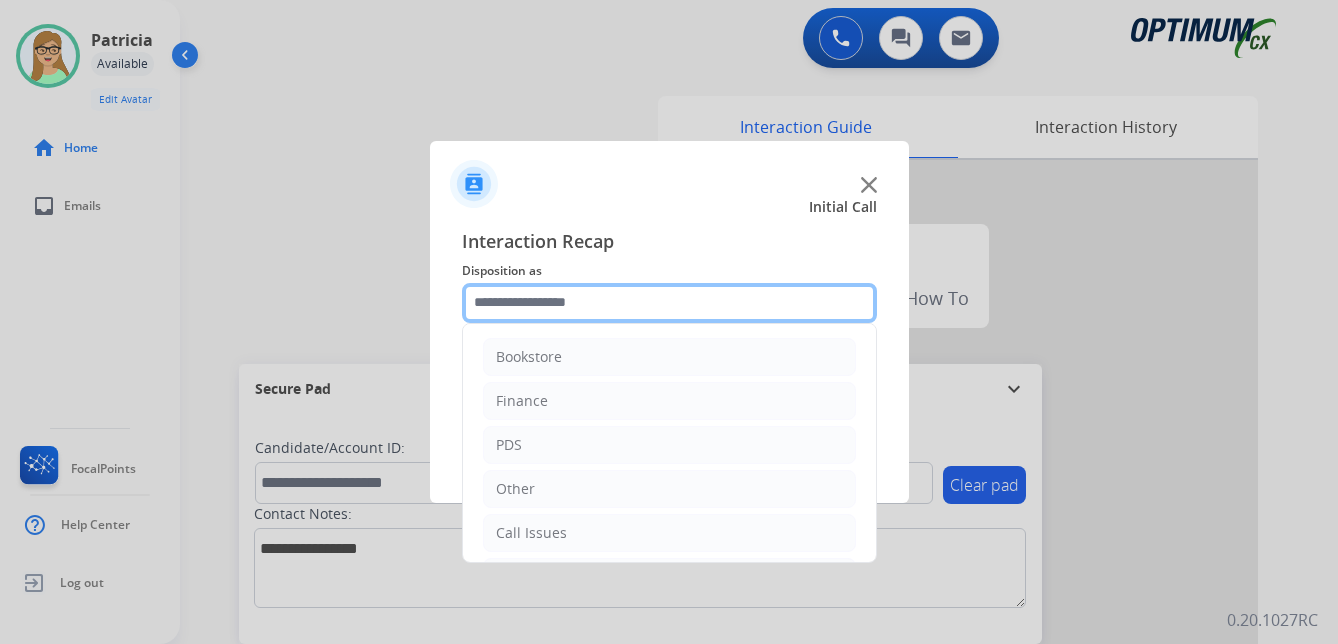 click 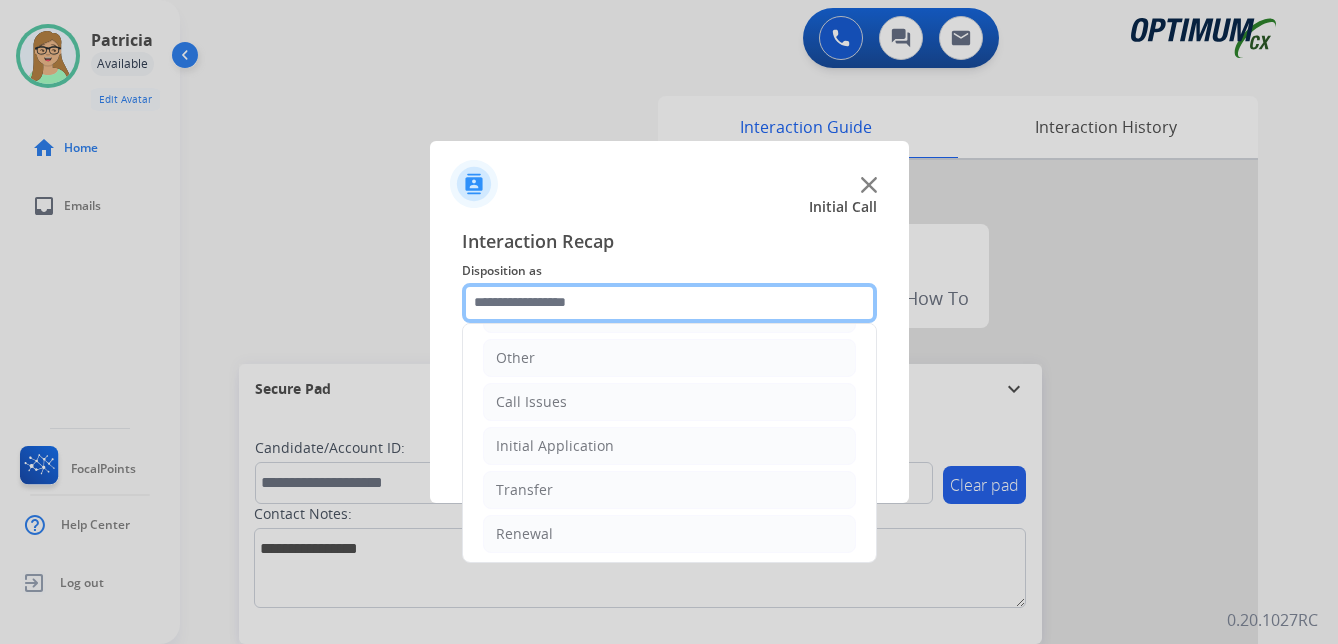 scroll, scrollTop: 136, scrollLeft: 0, axis: vertical 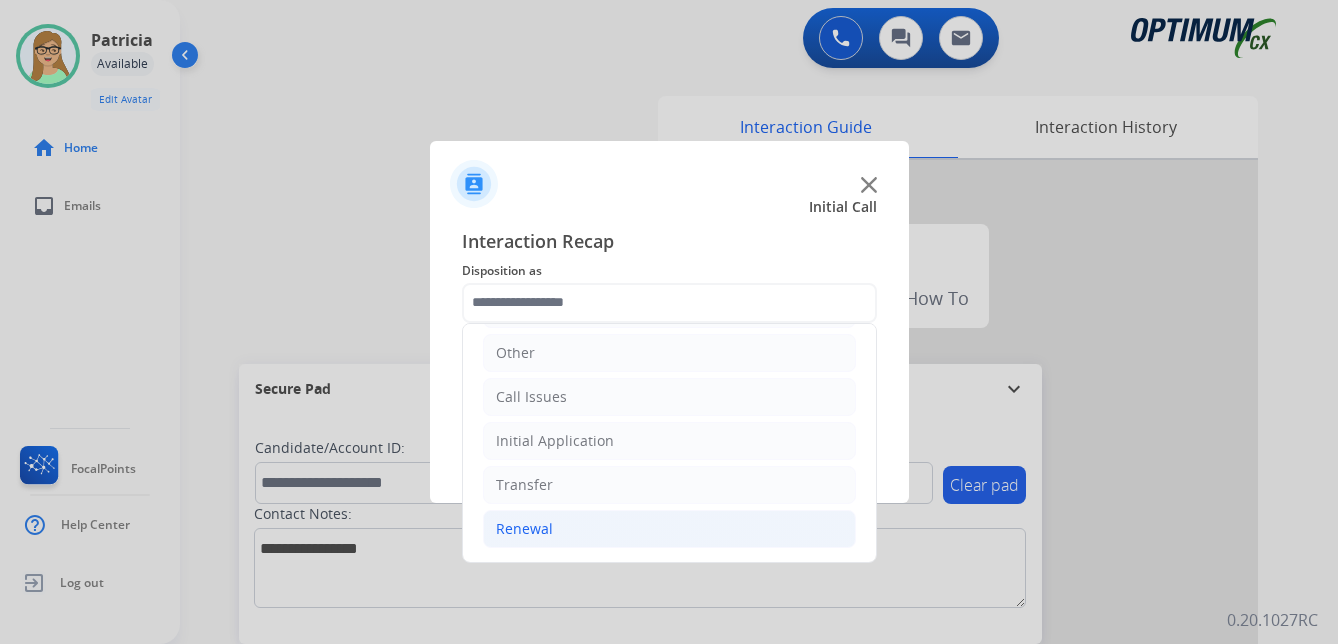 click on "Renewal" 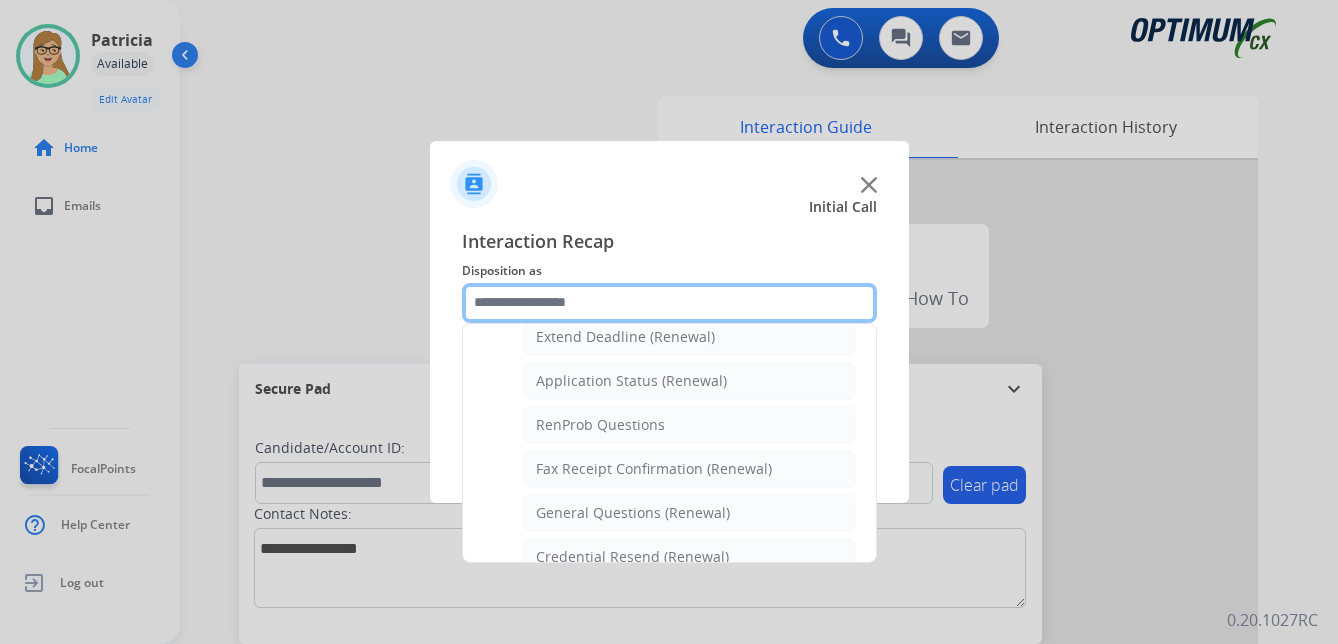 scroll, scrollTop: 536, scrollLeft: 0, axis: vertical 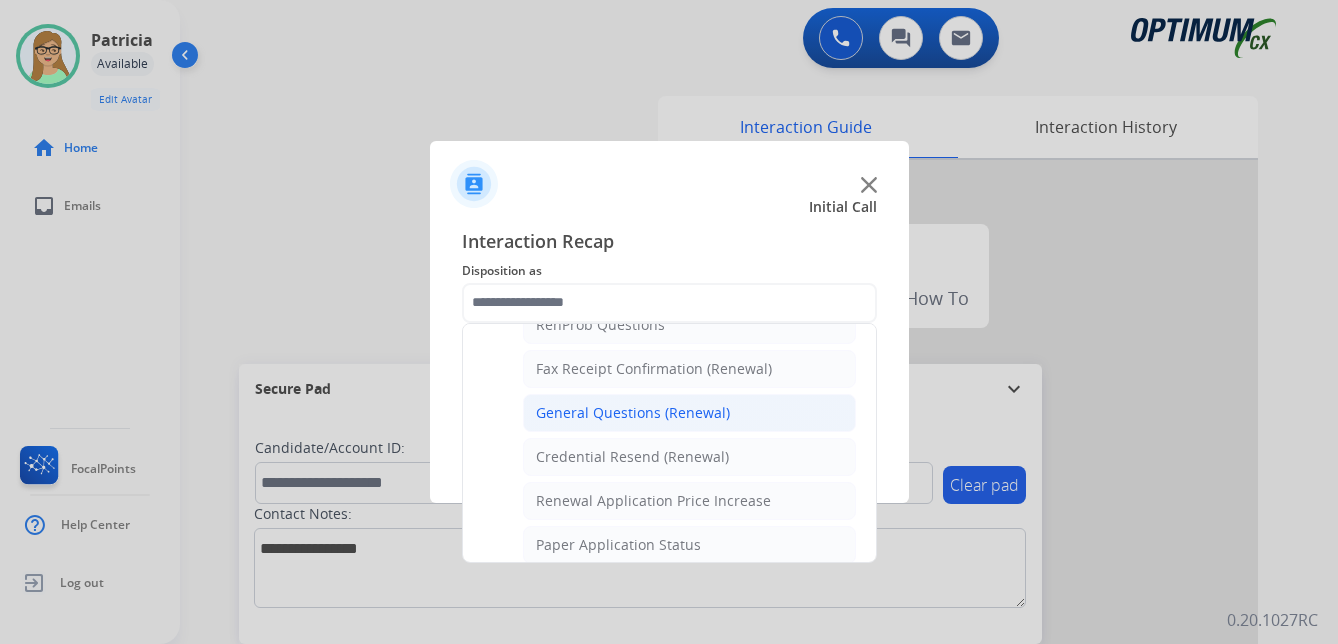 click on "General Questions (Renewal)" 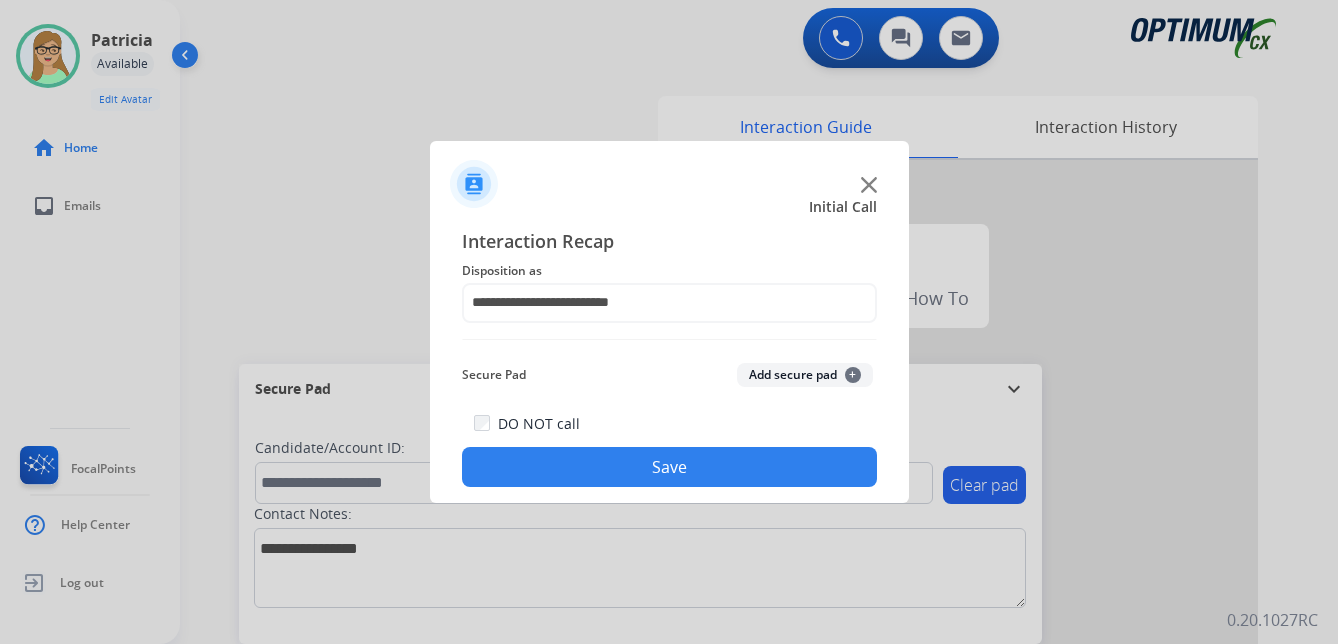 drag, startPoint x: 600, startPoint y: 471, endPoint x: 36, endPoint y: 450, distance: 564.3908 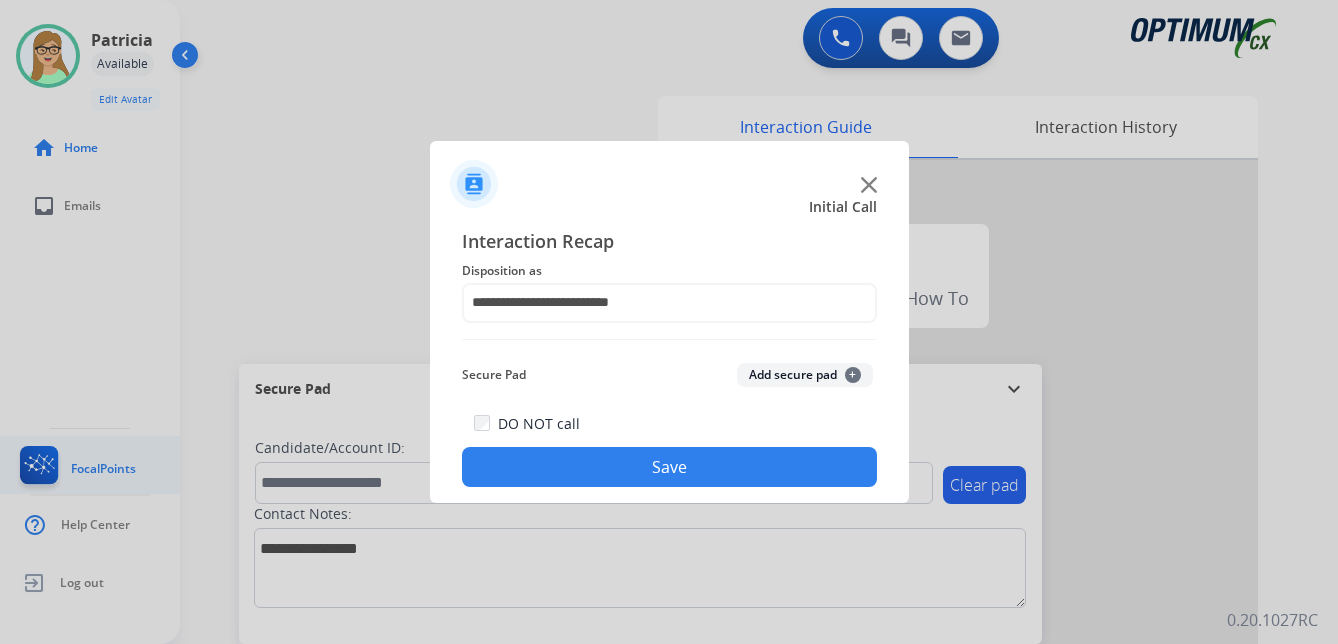 click on "Save" 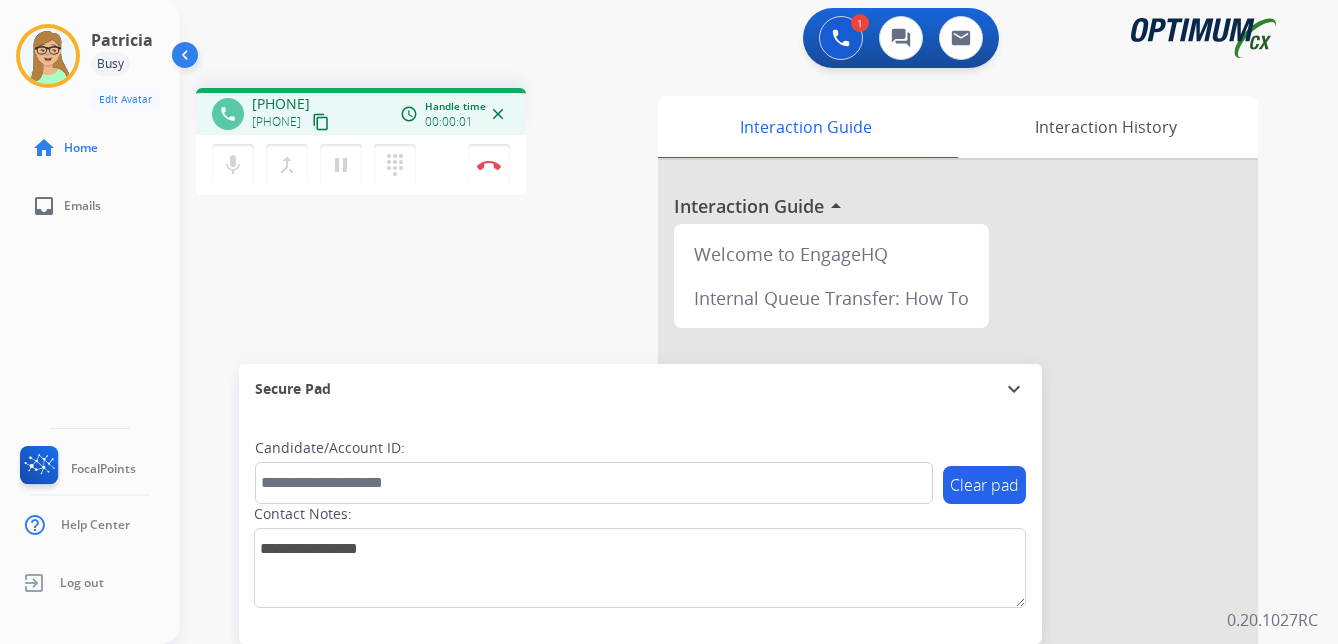 drag, startPoint x: 355, startPoint y: 123, endPoint x: 293, endPoint y: 143, distance: 65.14599 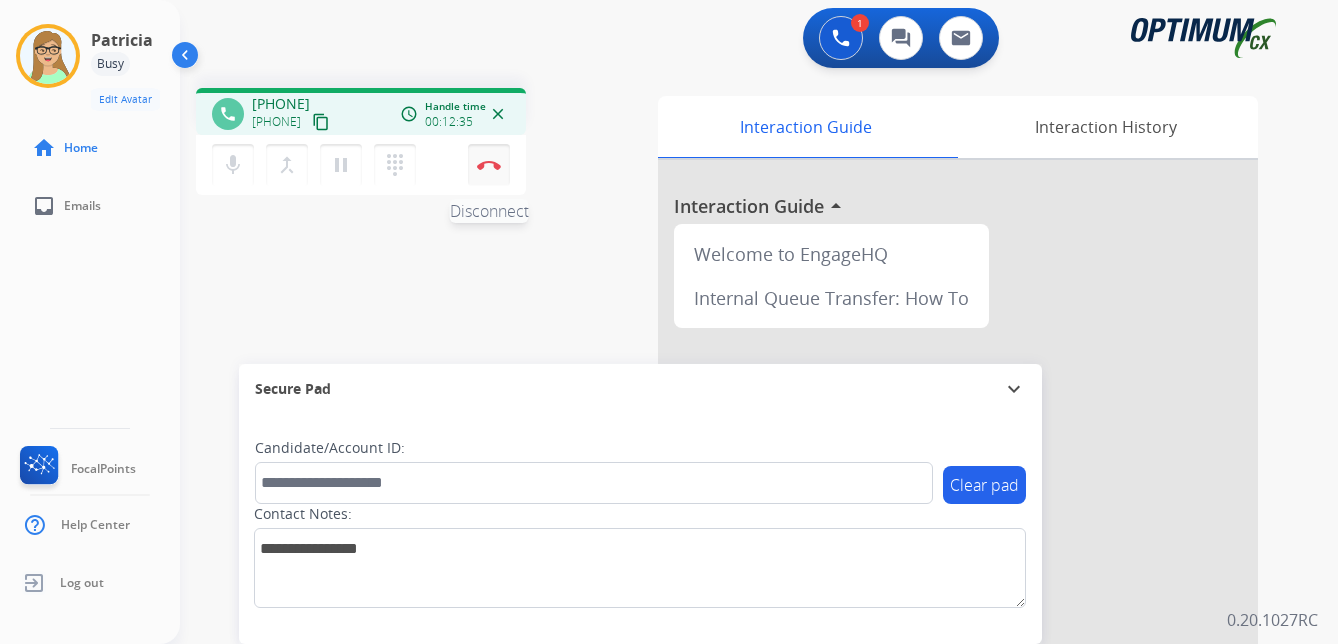 click at bounding box center [489, 165] 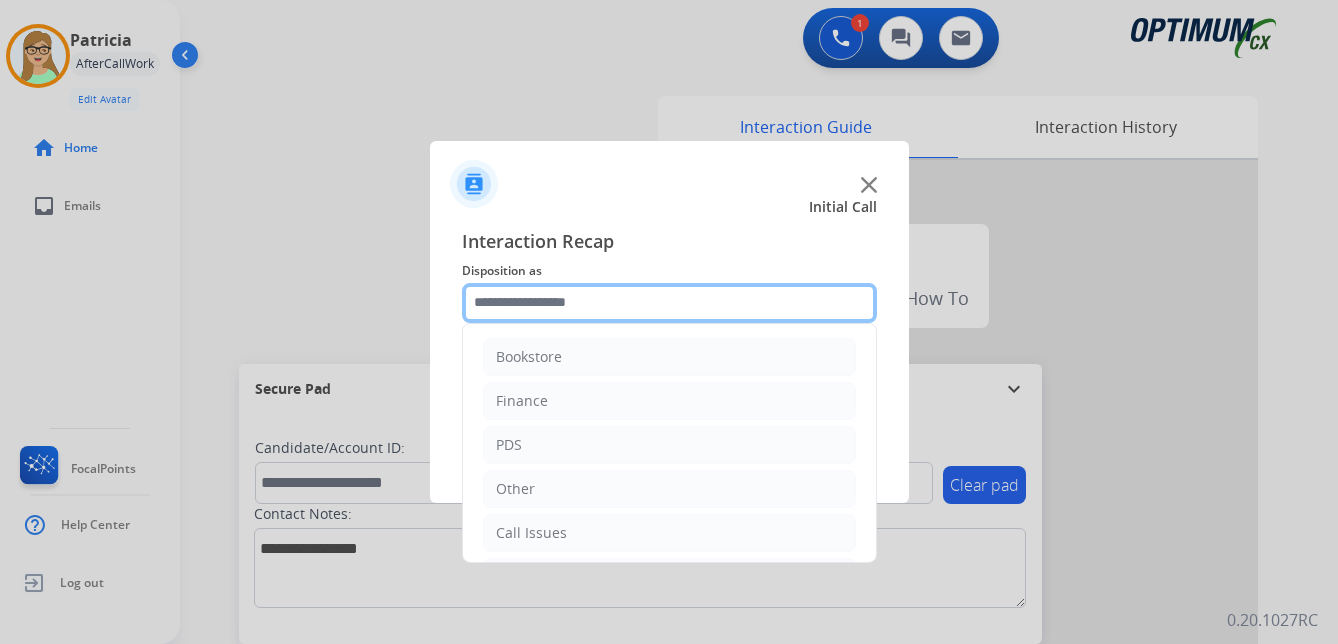 click 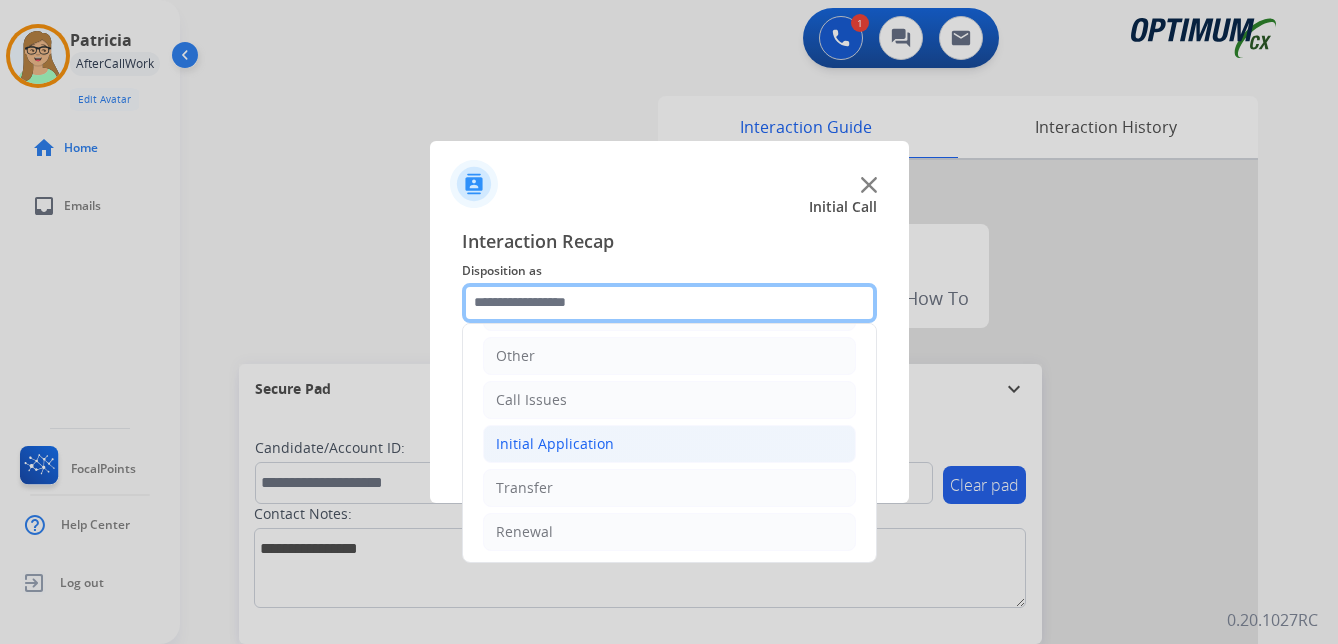 scroll, scrollTop: 136, scrollLeft: 0, axis: vertical 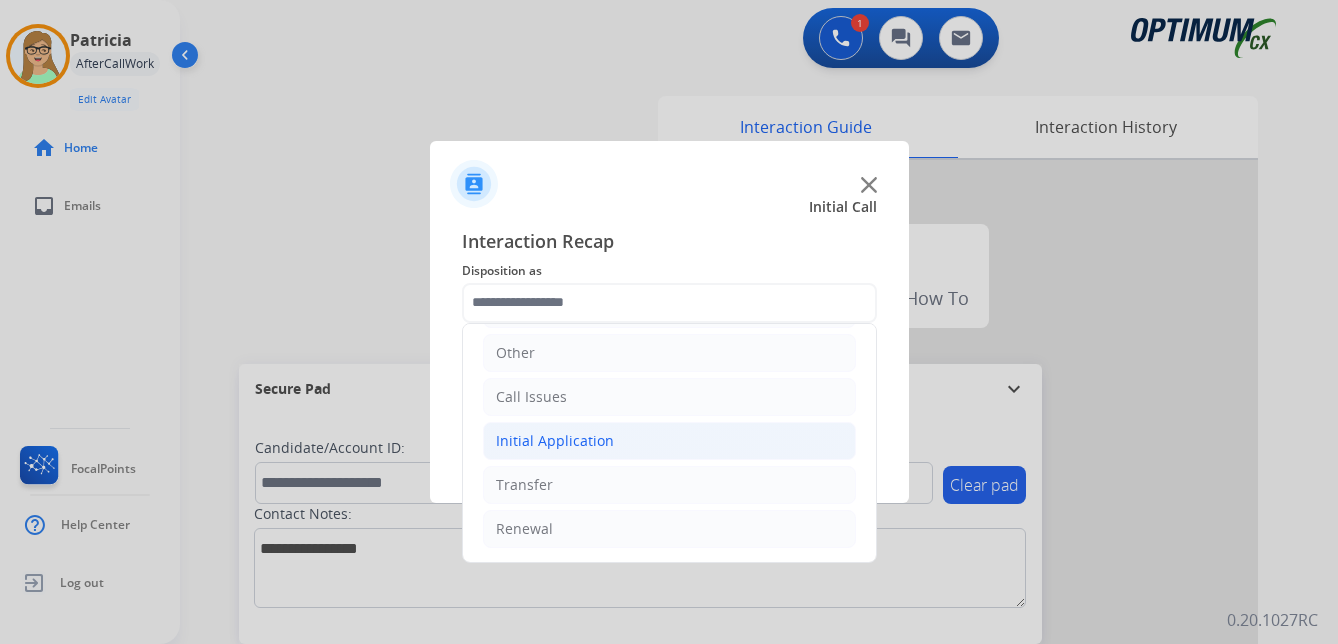 click on "Initial Application" 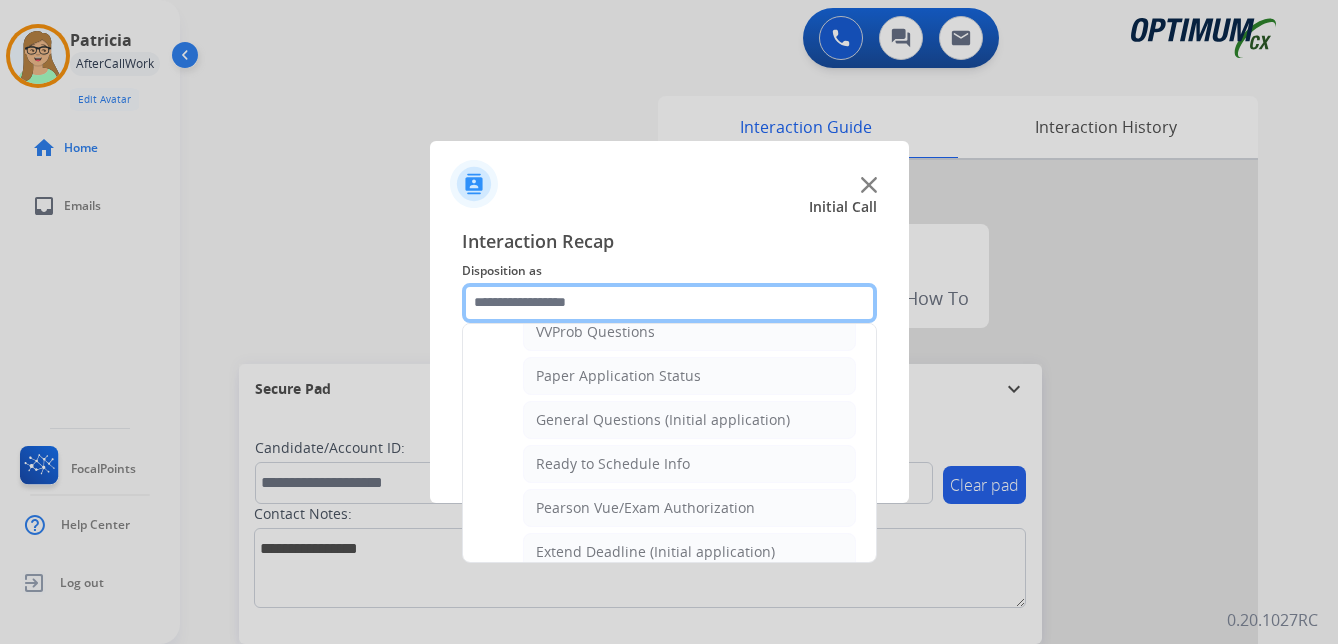 scroll, scrollTop: 1136, scrollLeft: 0, axis: vertical 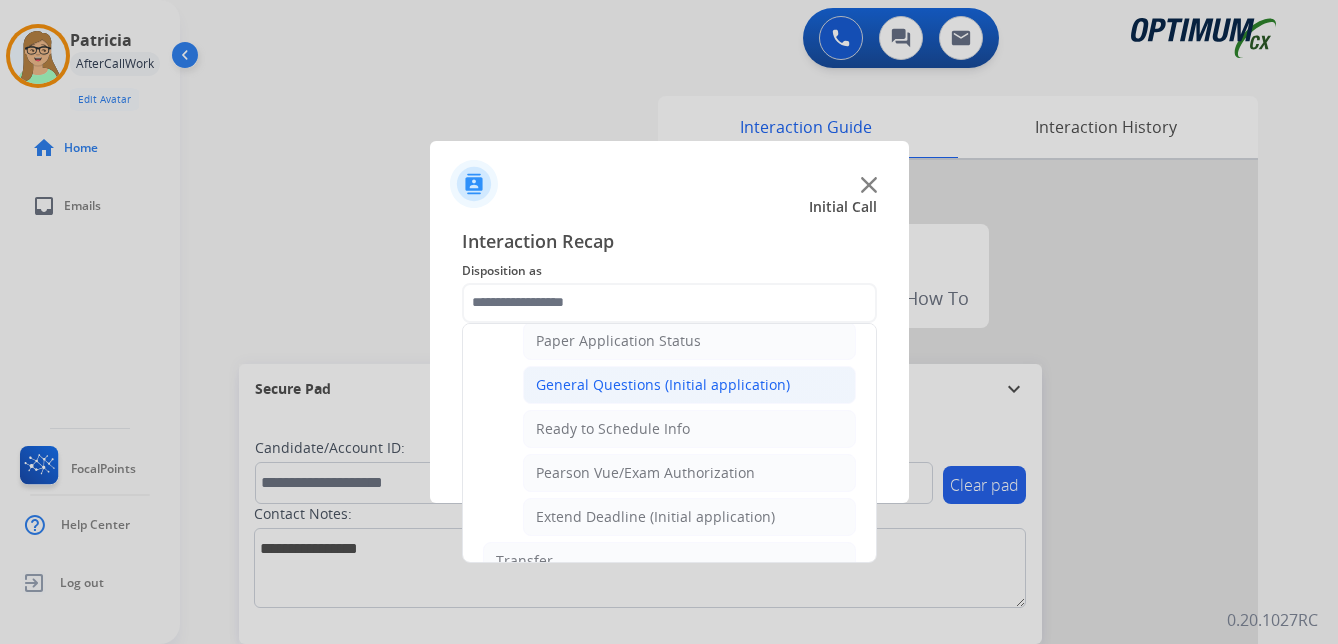 click on "General Questions (Initial application)" 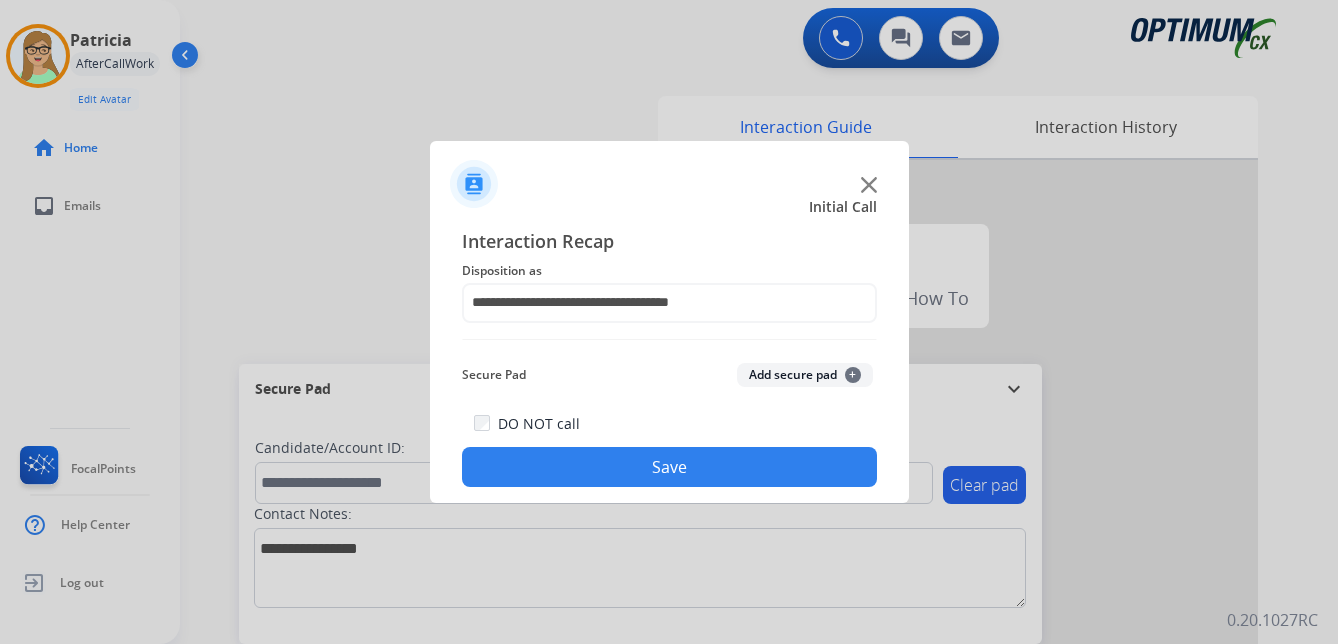 drag, startPoint x: 565, startPoint y: 480, endPoint x: 6, endPoint y: 313, distance: 583.41235 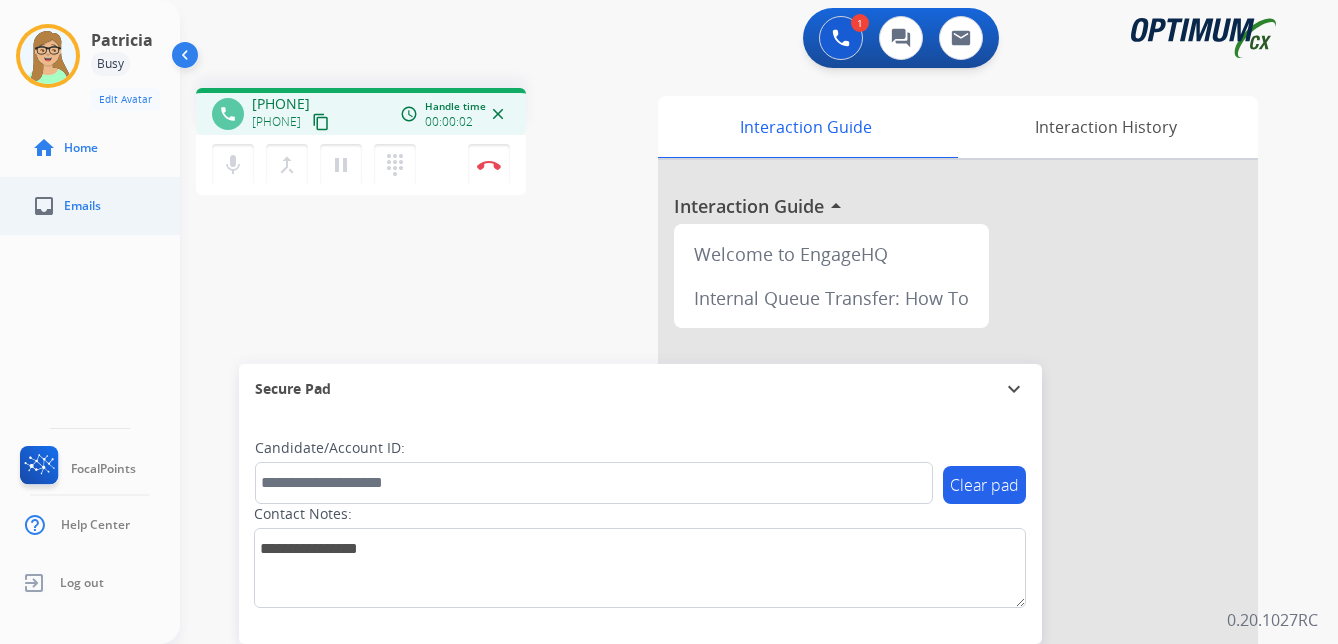 drag, startPoint x: 360, startPoint y: 127, endPoint x: 8, endPoint y: 200, distance: 359.48993 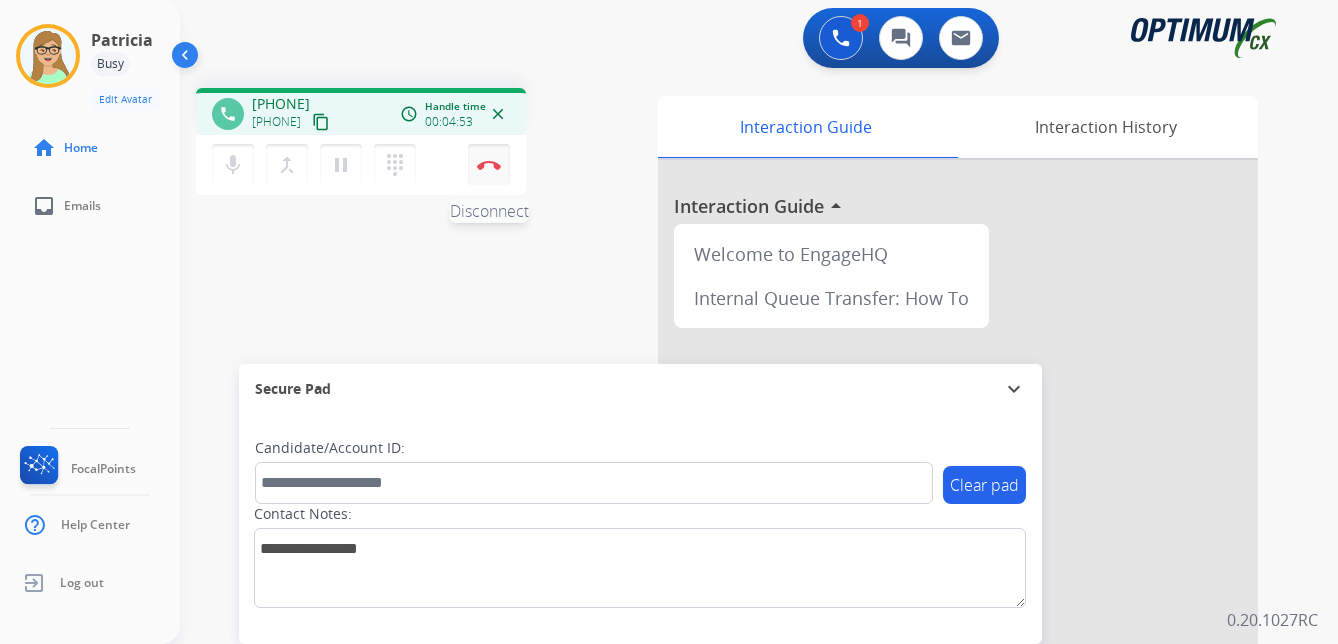 click at bounding box center [489, 165] 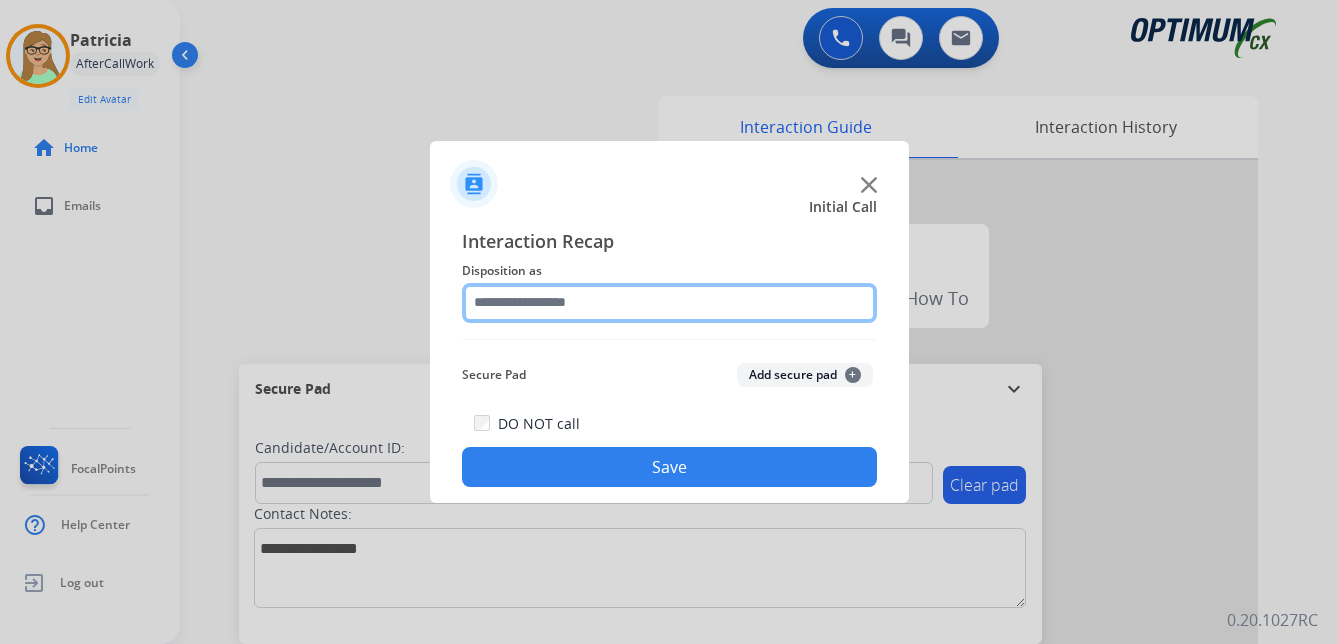 click 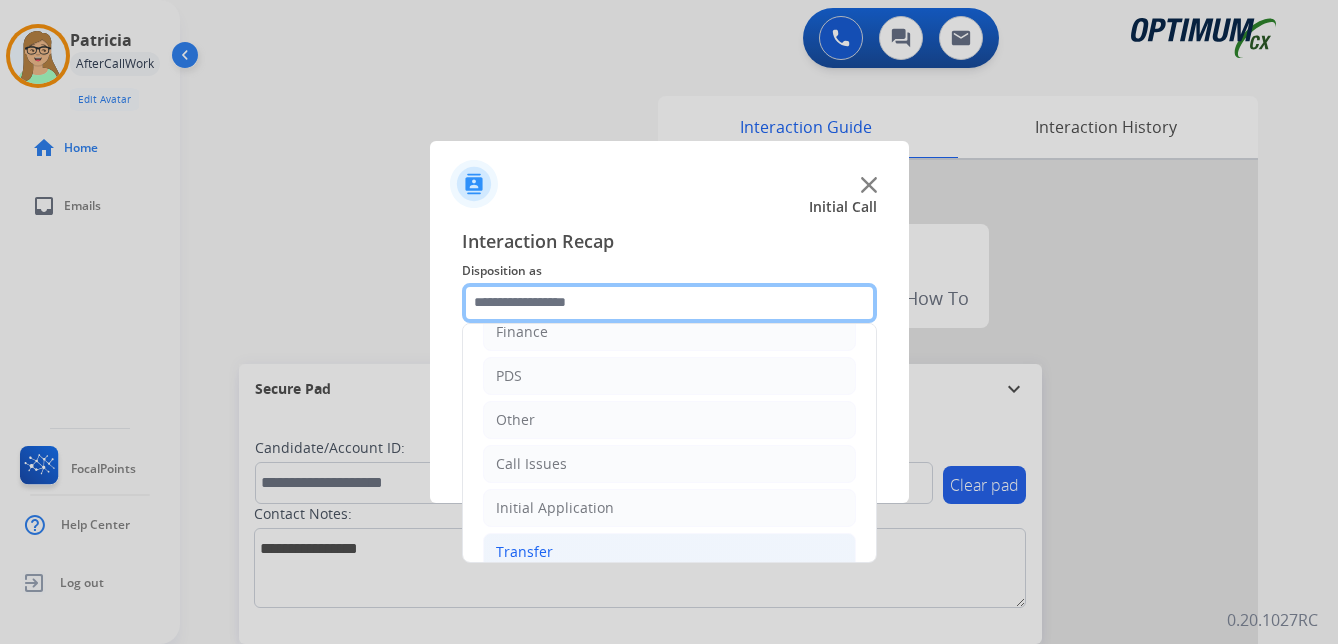 scroll, scrollTop: 136, scrollLeft: 0, axis: vertical 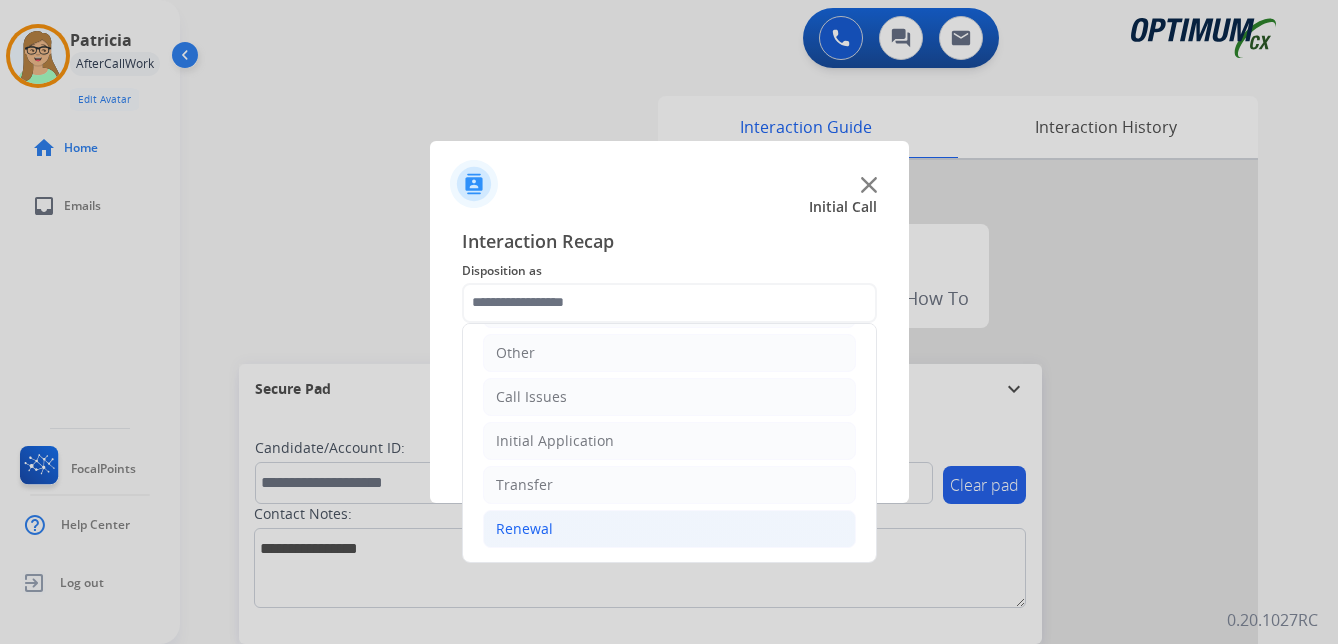 drag, startPoint x: 511, startPoint y: 525, endPoint x: 565, endPoint y: 513, distance: 55.31727 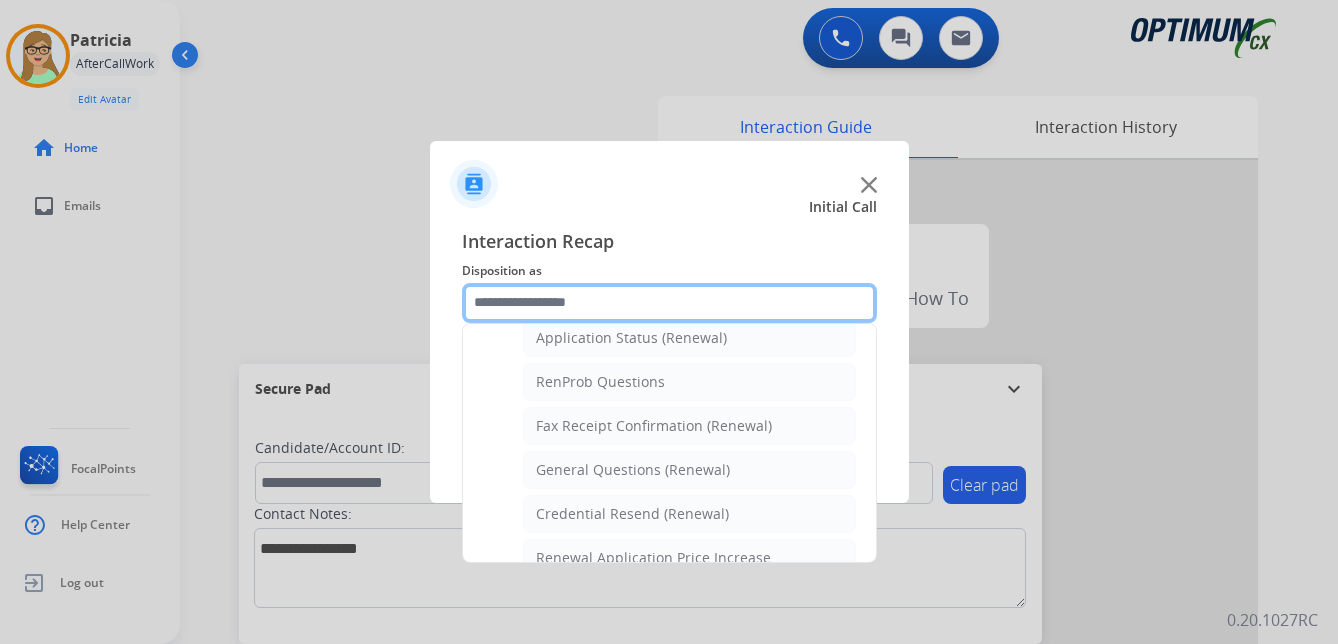 scroll, scrollTop: 472, scrollLeft: 0, axis: vertical 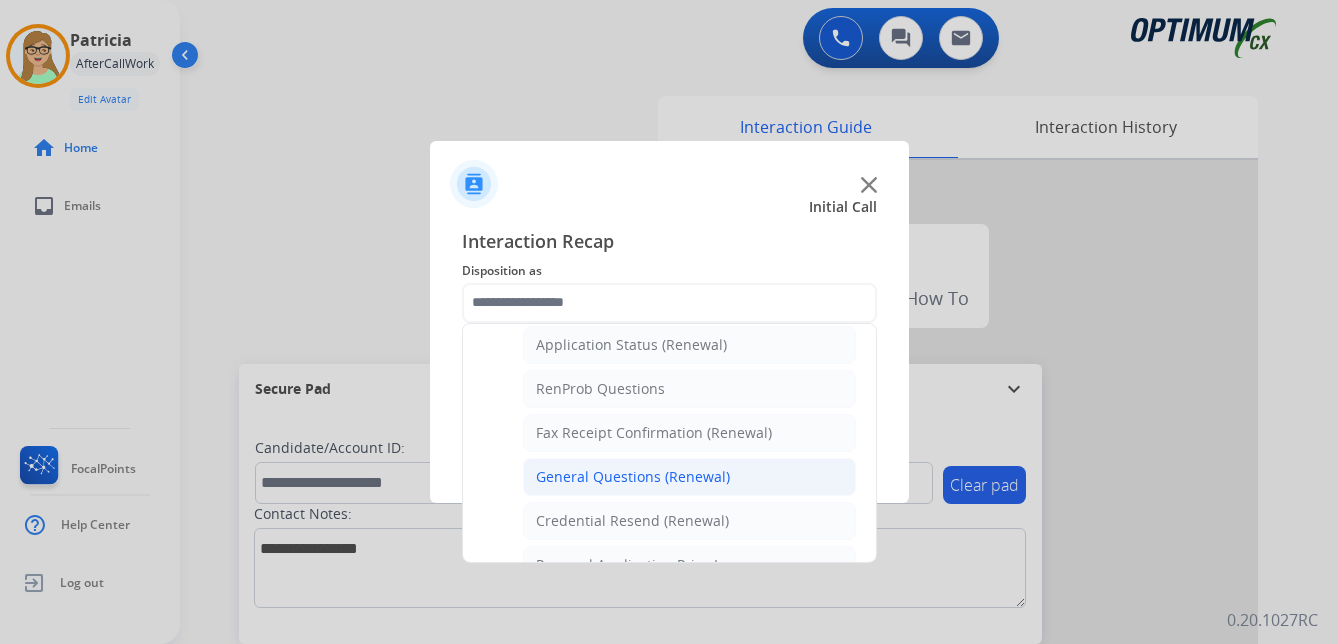 click on "General Questions (Renewal)" 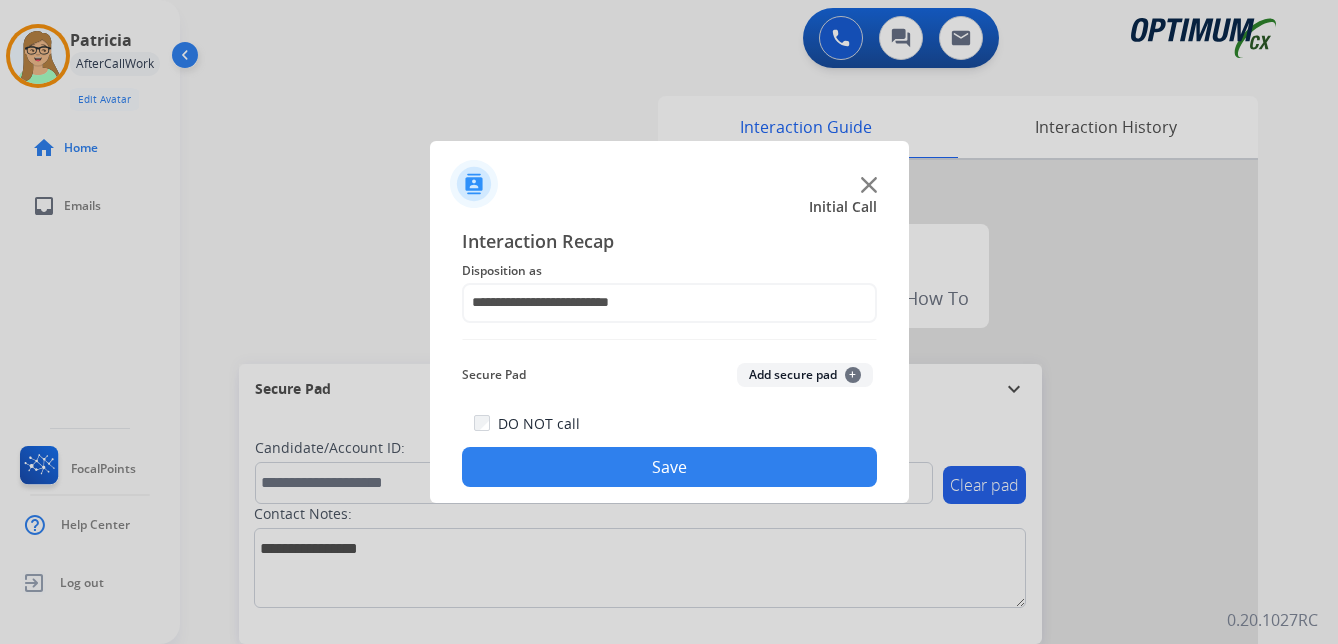 click on "Save" 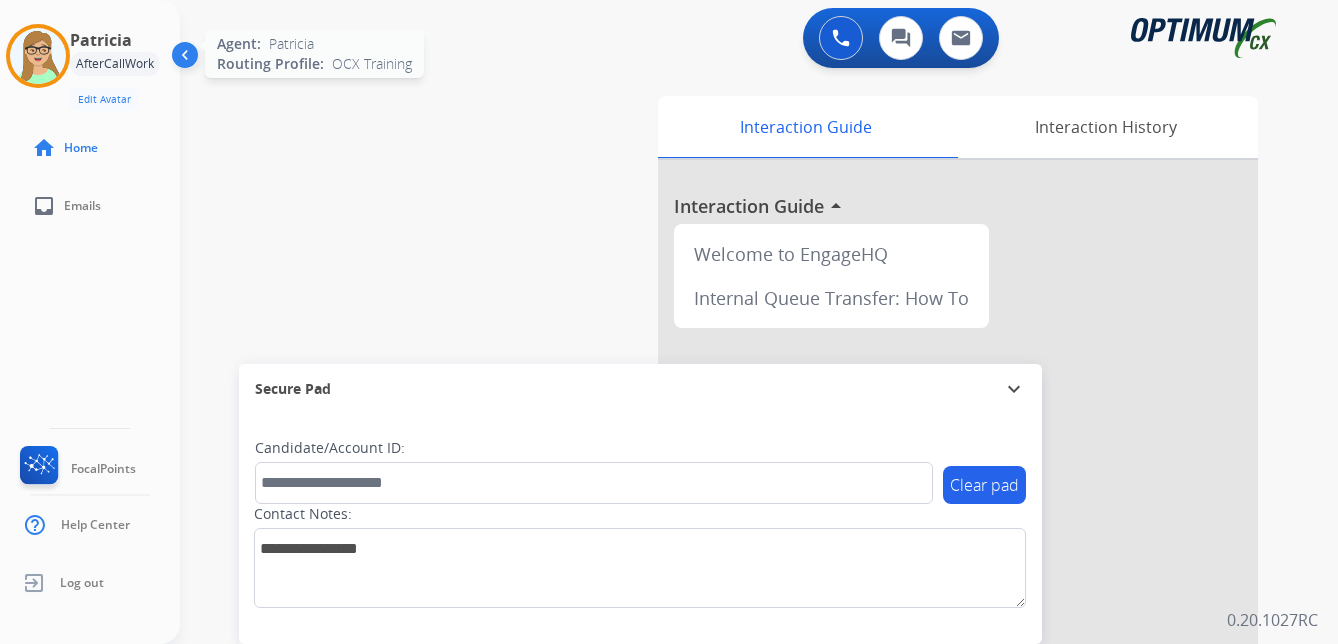 click at bounding box center (38, 56) 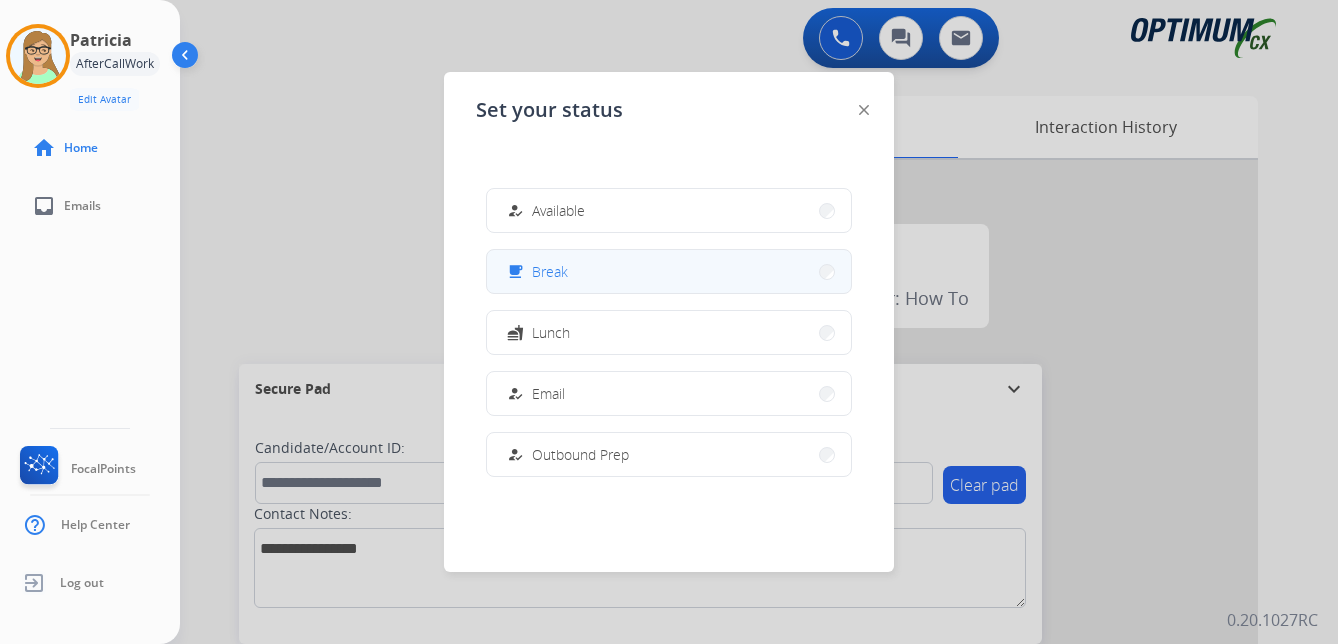 click on "Break" at bounding box center (550, 271) 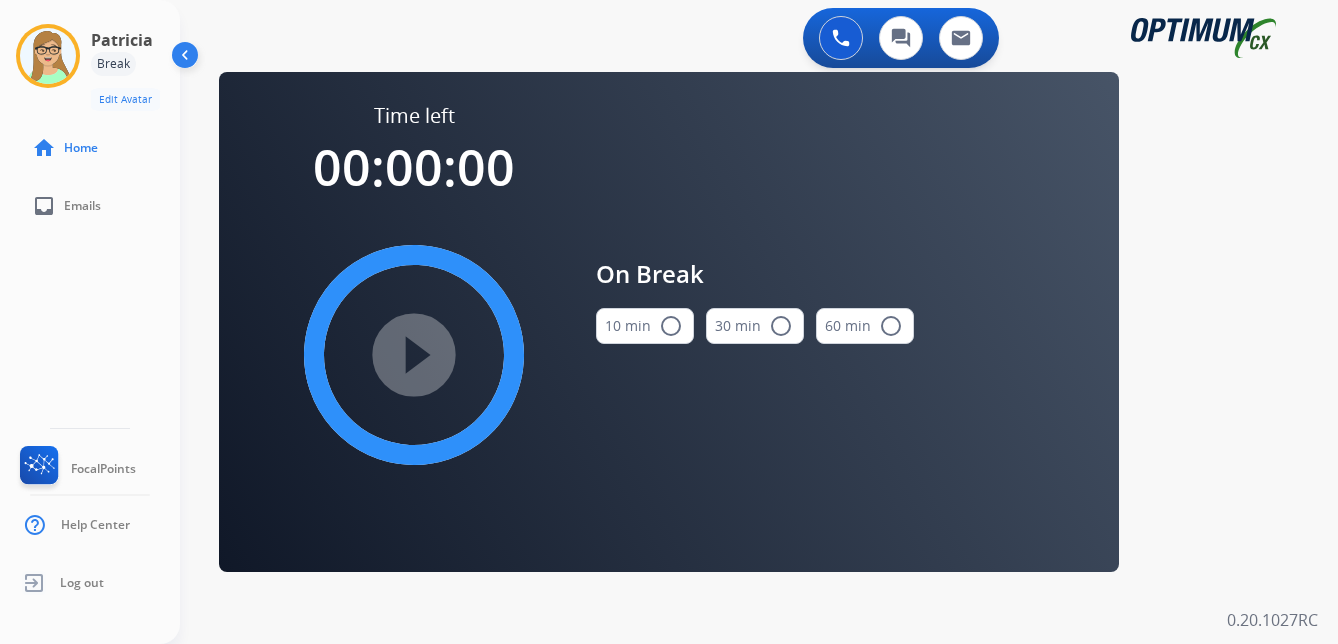 click on "radio_button_unchecked" at bounding box center (671, 326) 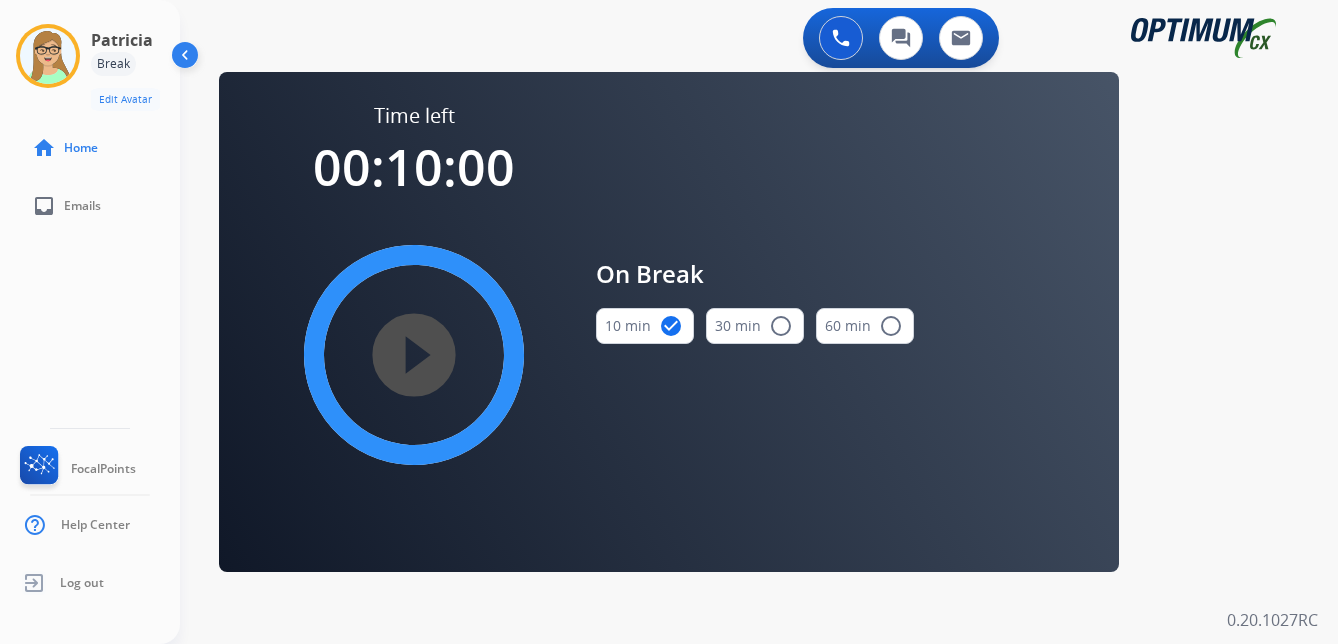 click on "play_circle_filled" at bounding box center (414, 355) 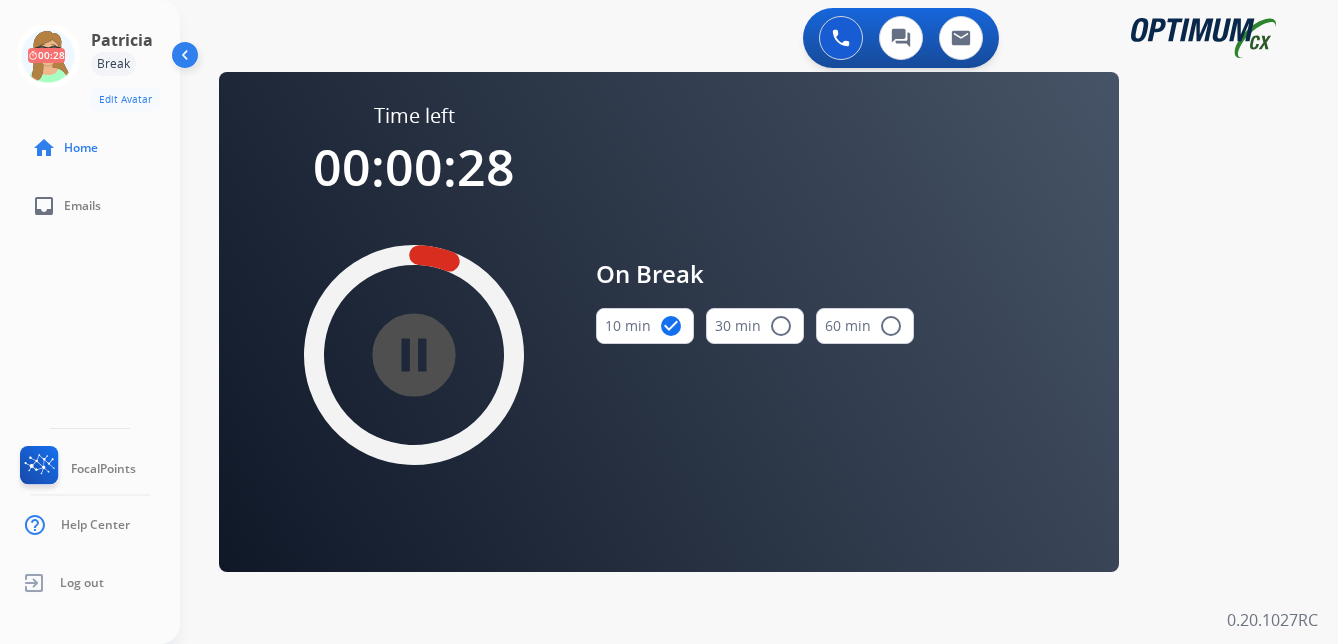 drag, startPoint x: 42, startPoint y: 58, endPoint x: 155, endPoint y: 116, distance: 127.01575 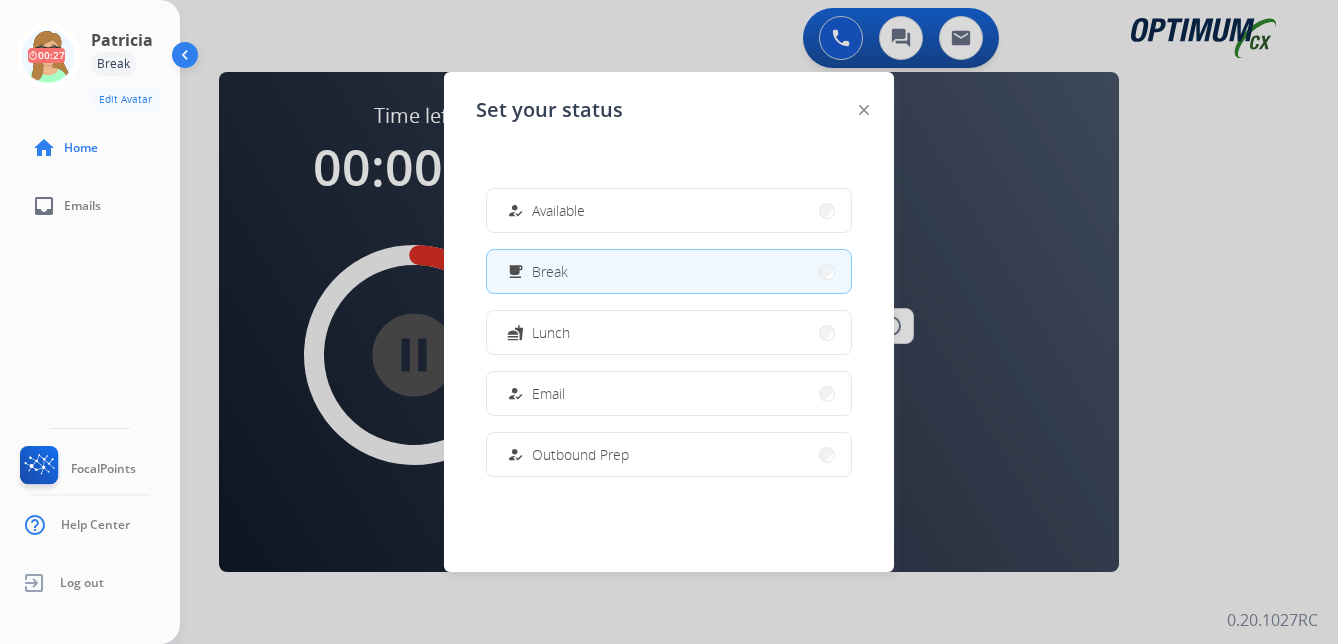 click on "Available" at bounding box center [558, 210] 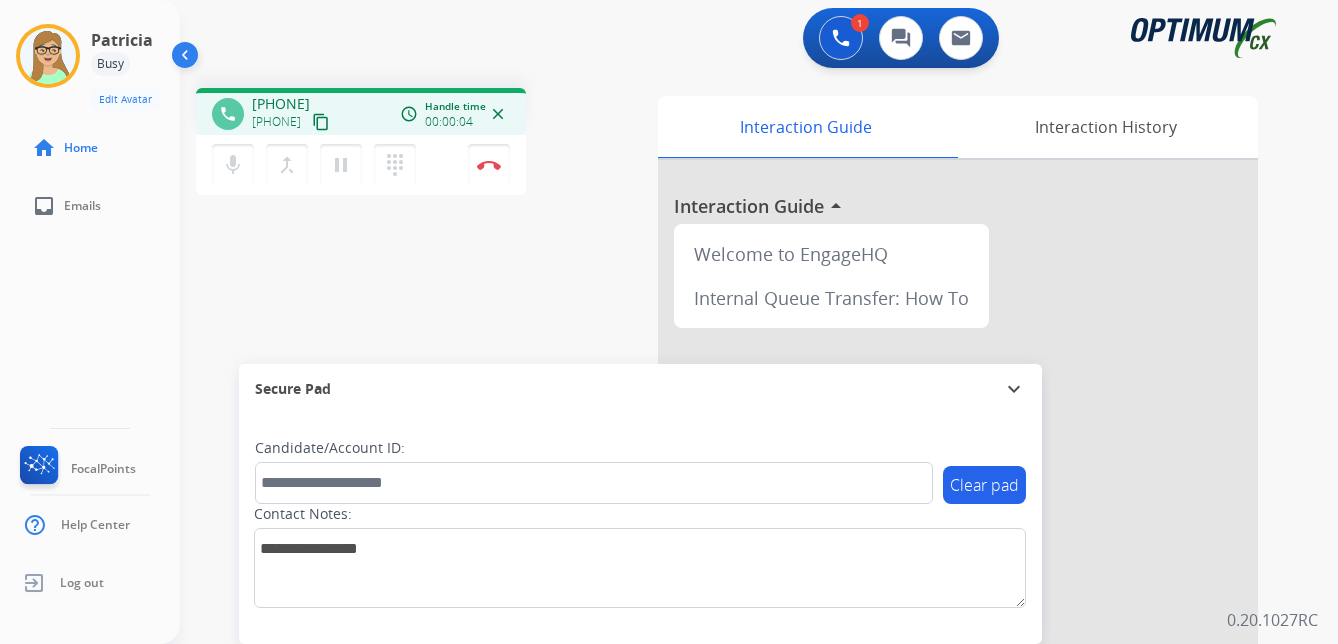 click on "content_copy" at bounding box center [321, 122] 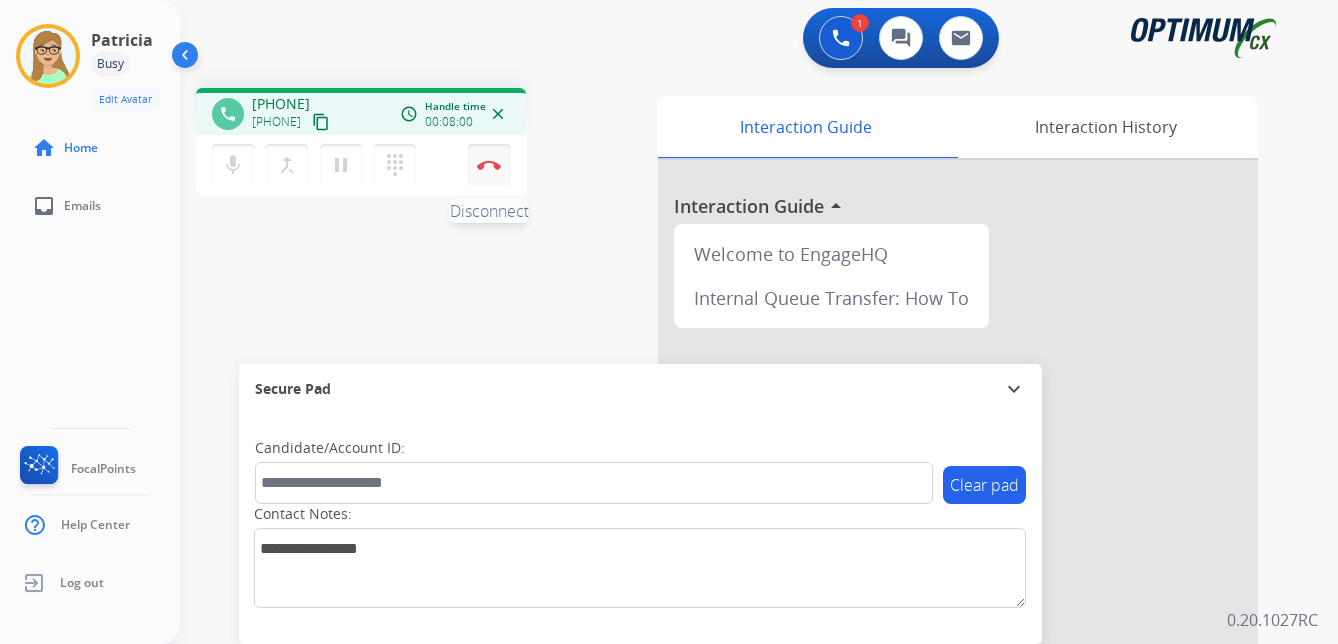 click on "Disconnect" at bounding box center [489, 165] 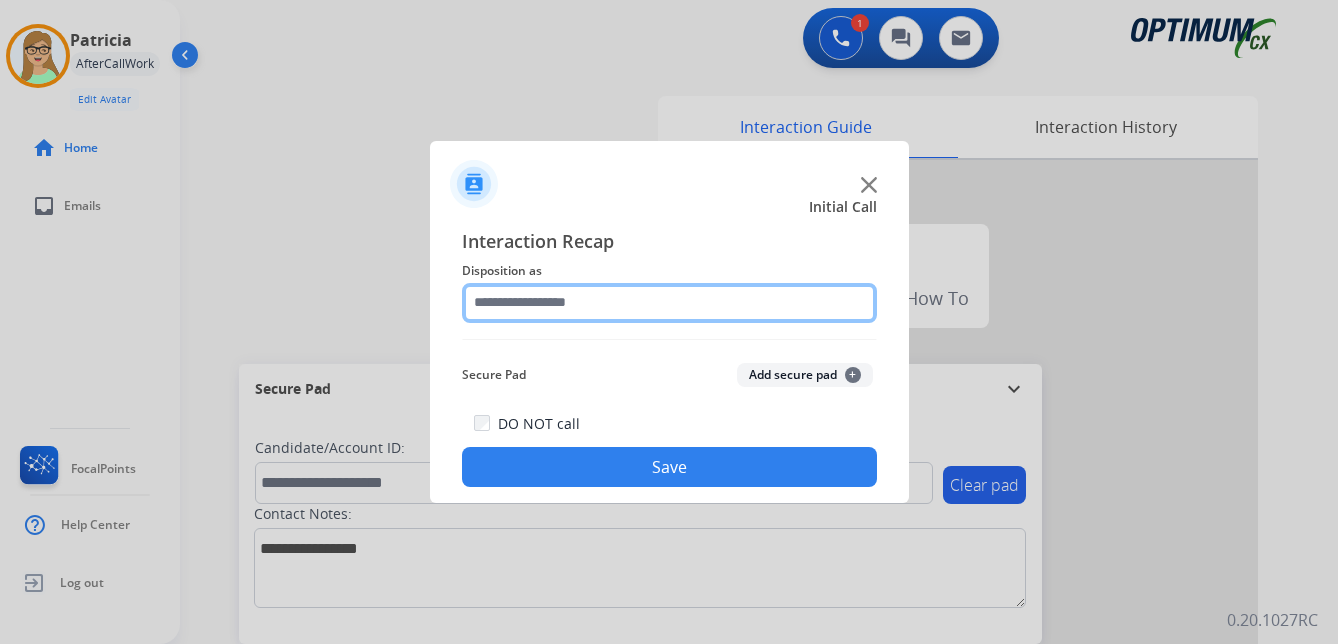 click 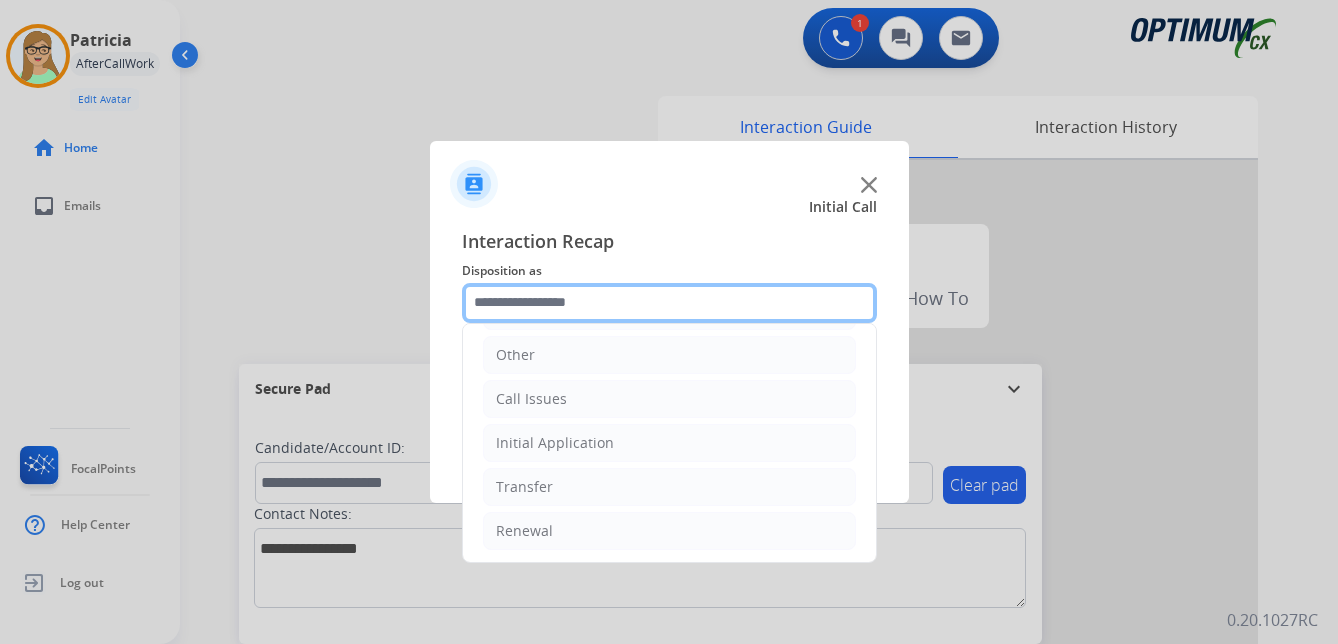 scroll, scrollTop: 136, scrollLeft: 0, axis: vertical 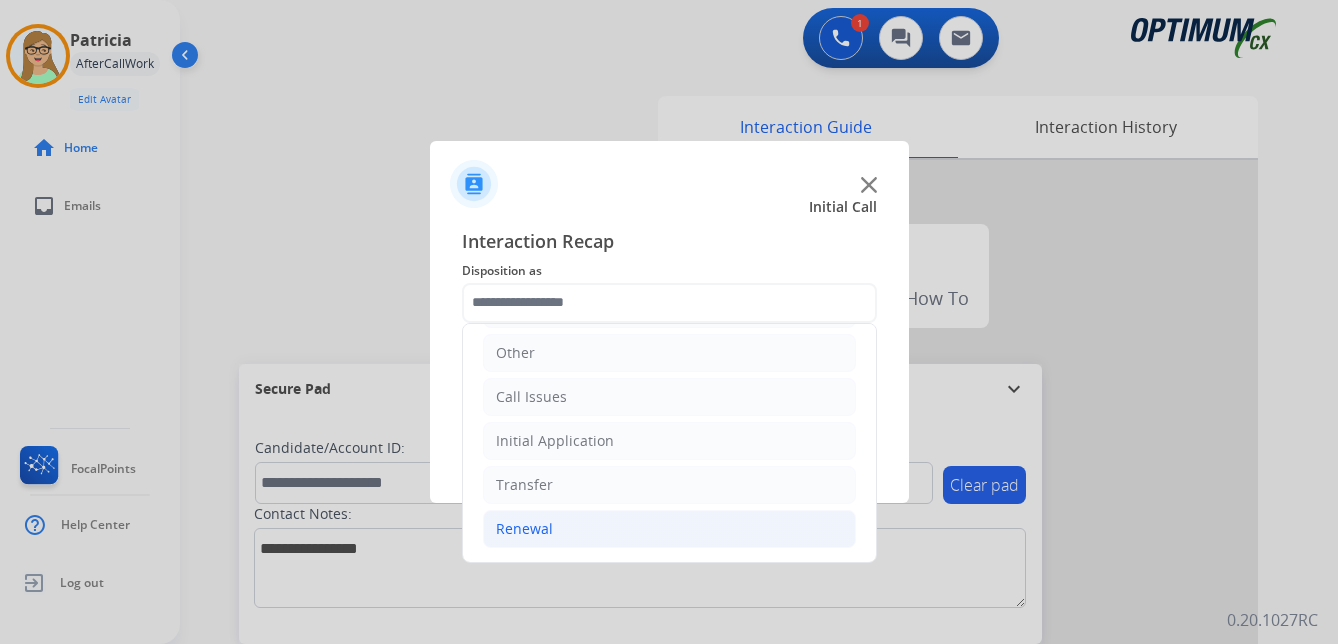 drag, startPoint x: 539, startPoint y: 531, endPoint x: 556, endPoint y: 523, distance: 18.788294 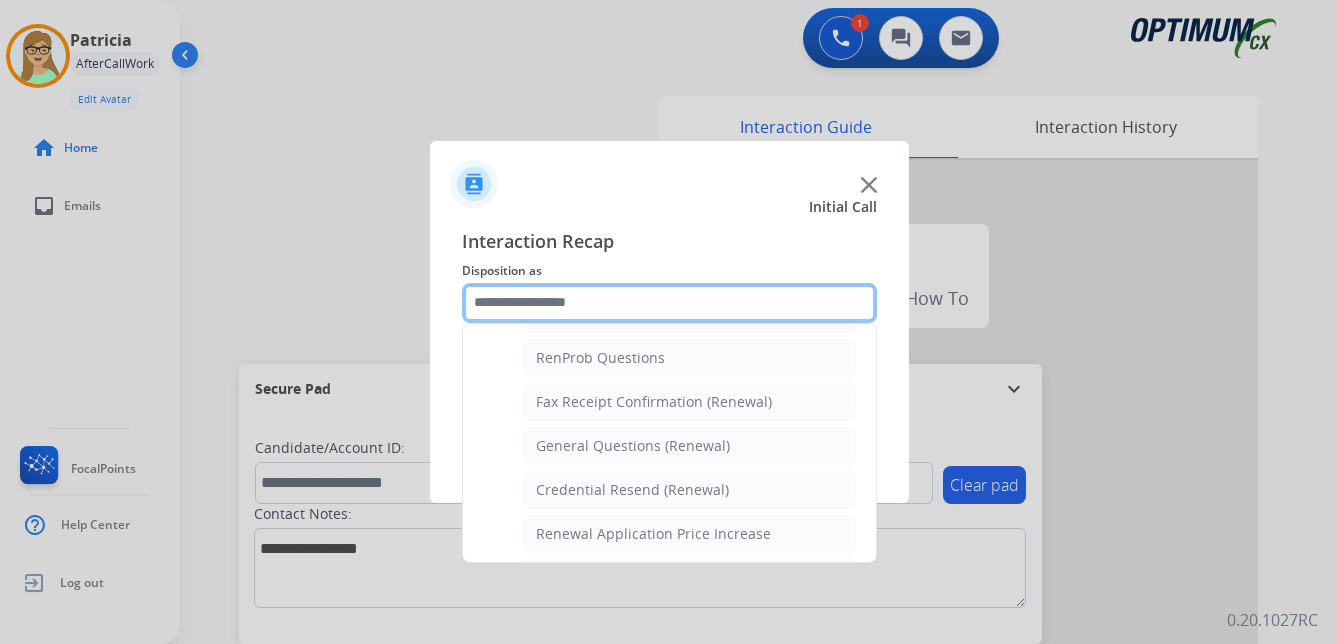 scroll, scrollTop: 536, scrollLeft: 0, axis: vertical 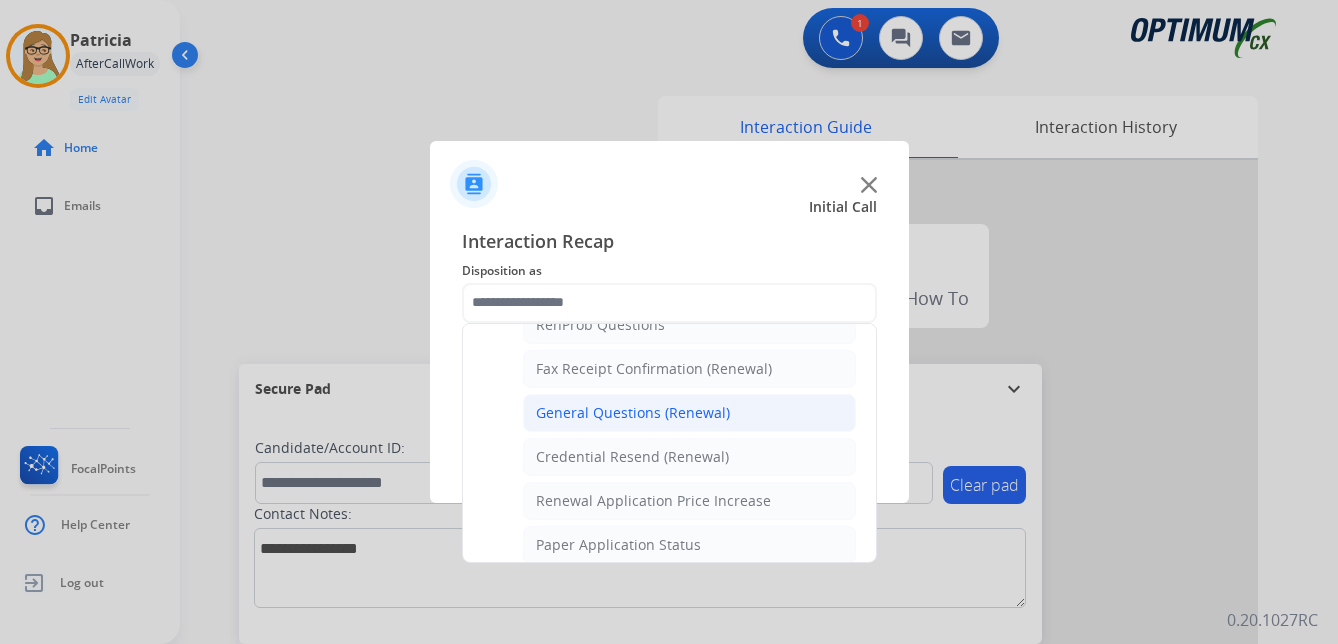 click on "General Questions (Renewal)" 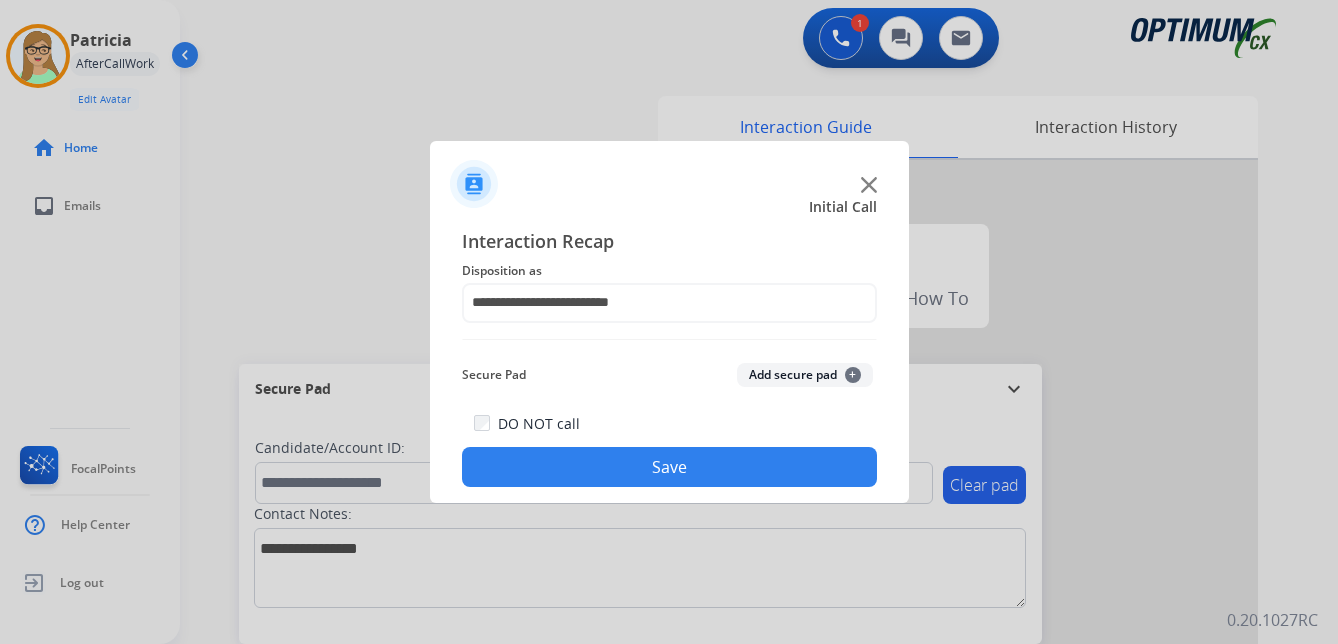 drag, startPoint x: 591, startPoint y: 469, endPoint x: 285, endPoint y: 435, distance: 307.8831 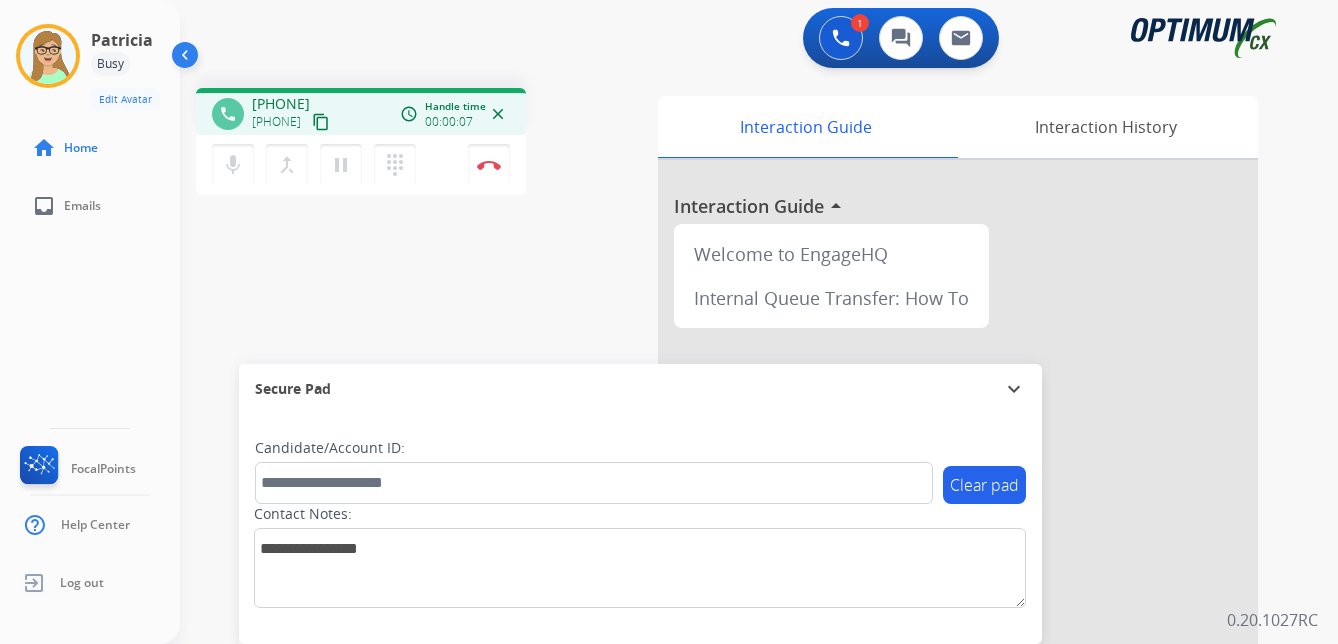 click on "content_copy" at bounding box center [321, 122] 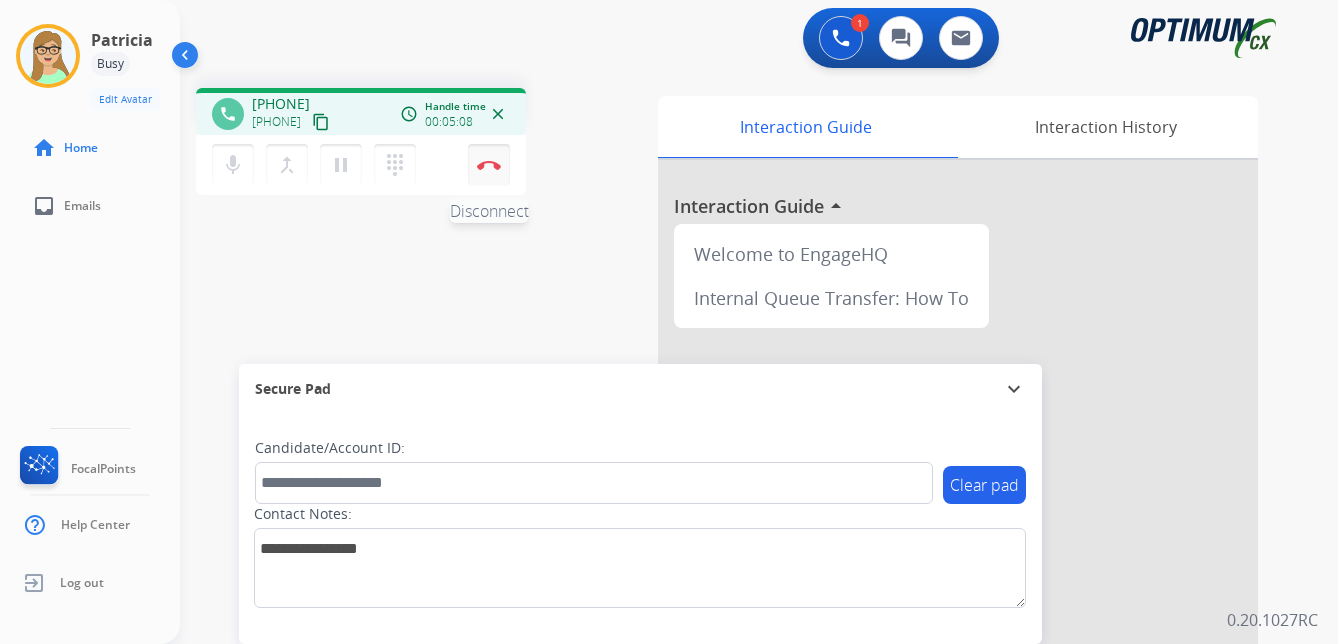 click at bounding box center (489, 165) 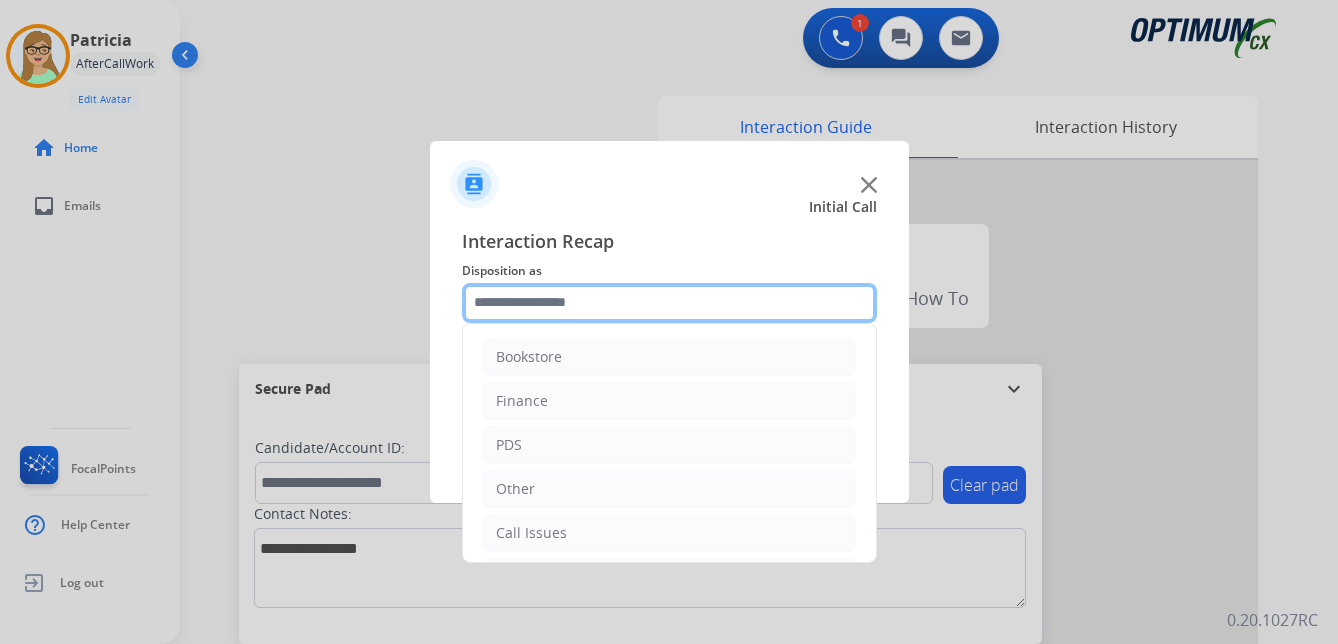 click 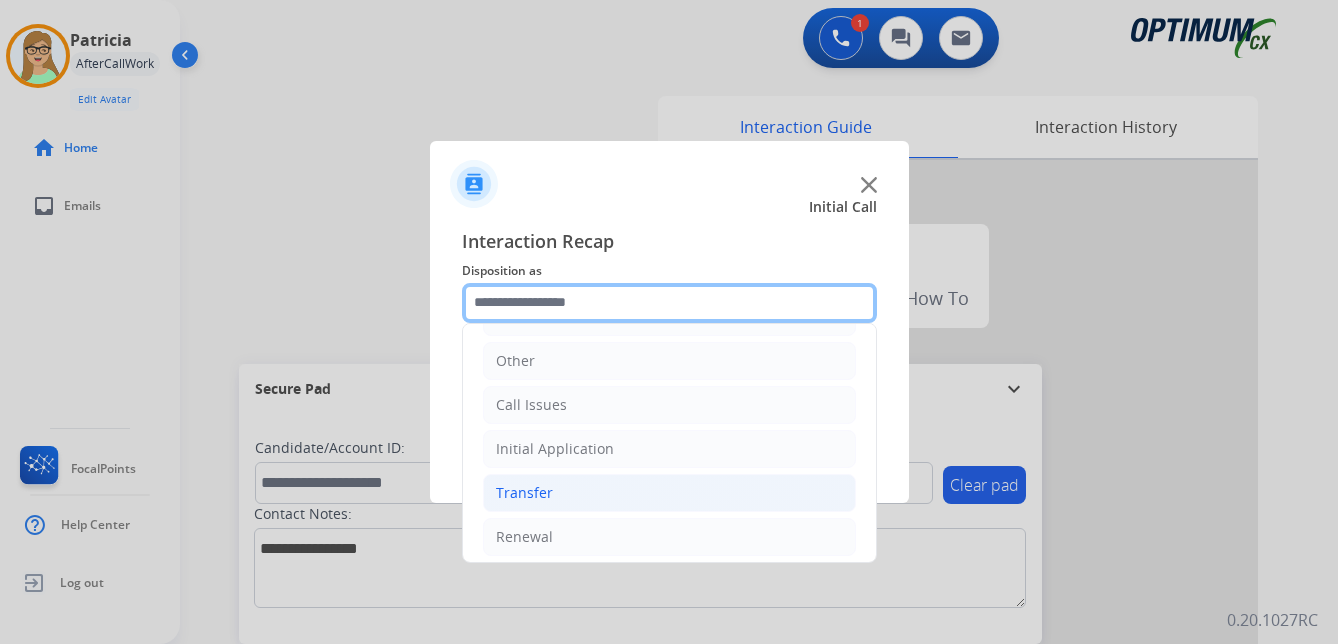 scroll, scrollTop: 136, scrollLeft: 0, axis: vertical 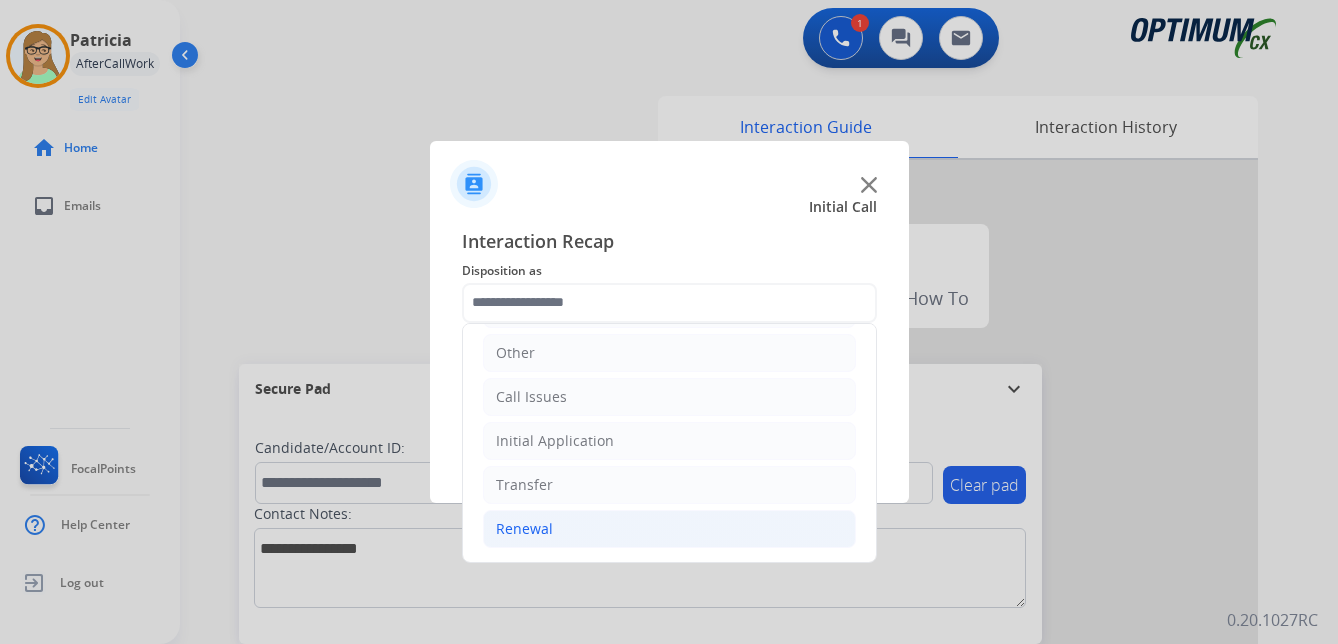 click on "Renewal" 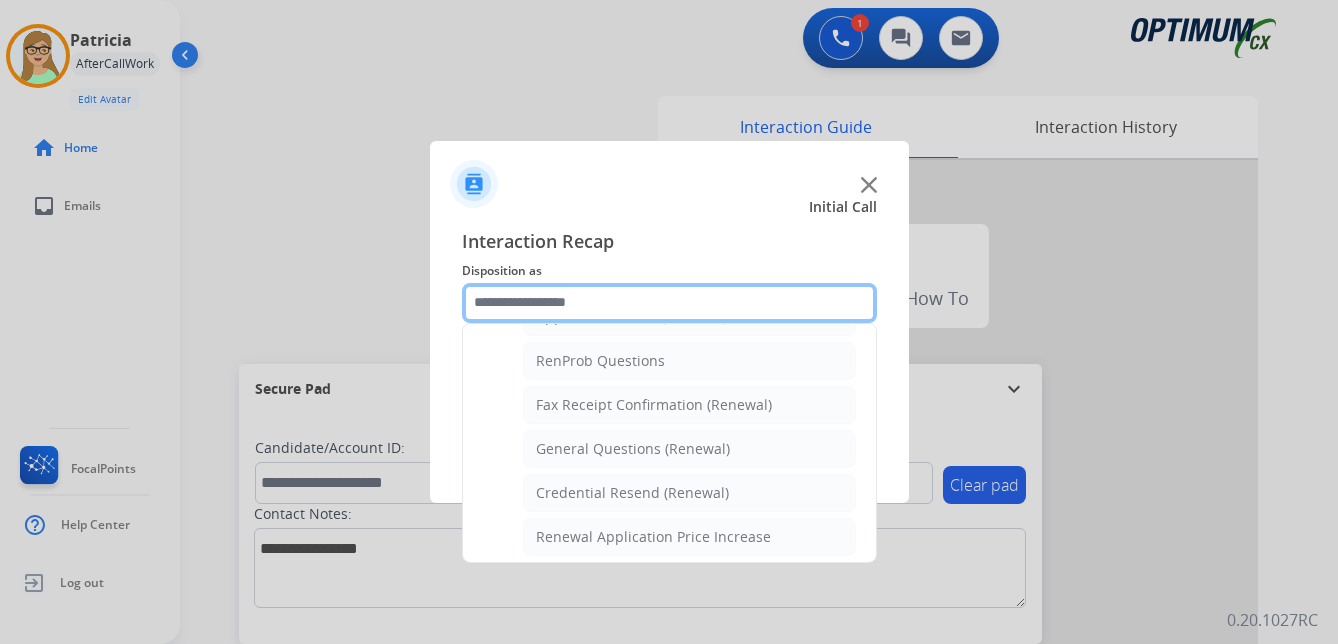 scroll, scrollTop: 536, scrollLeft: 0, axis: vertical 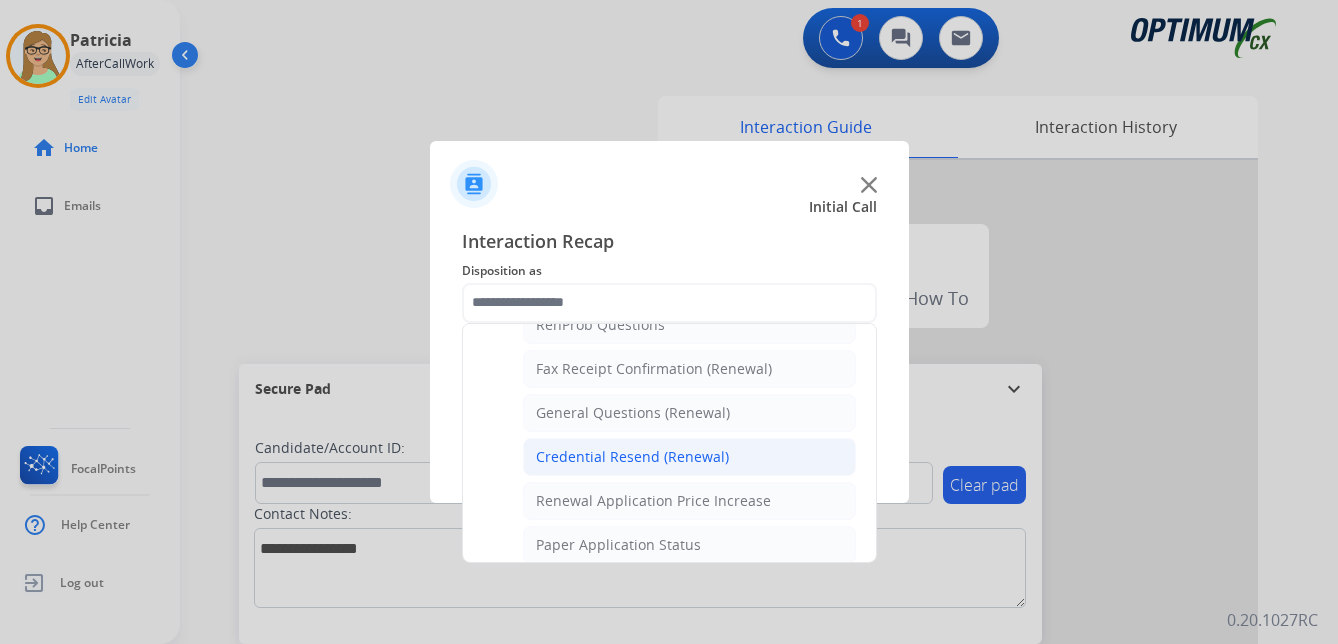 click on "Credential Resend (Renewal)" 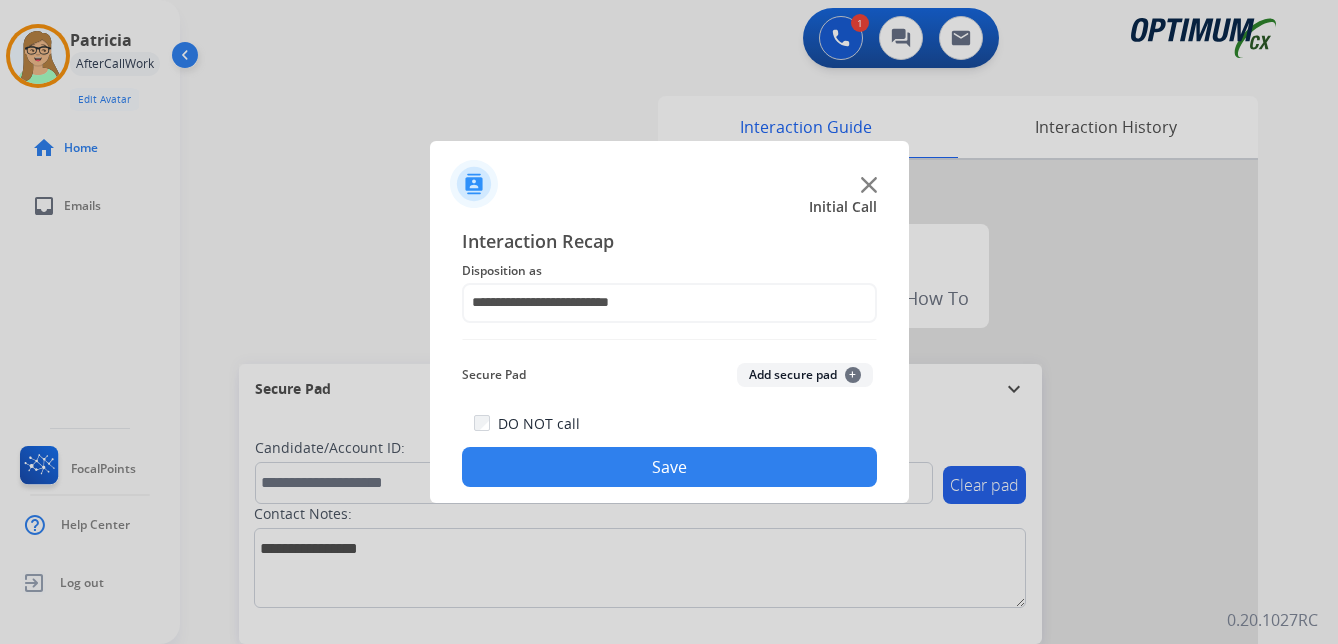 click on "Save" 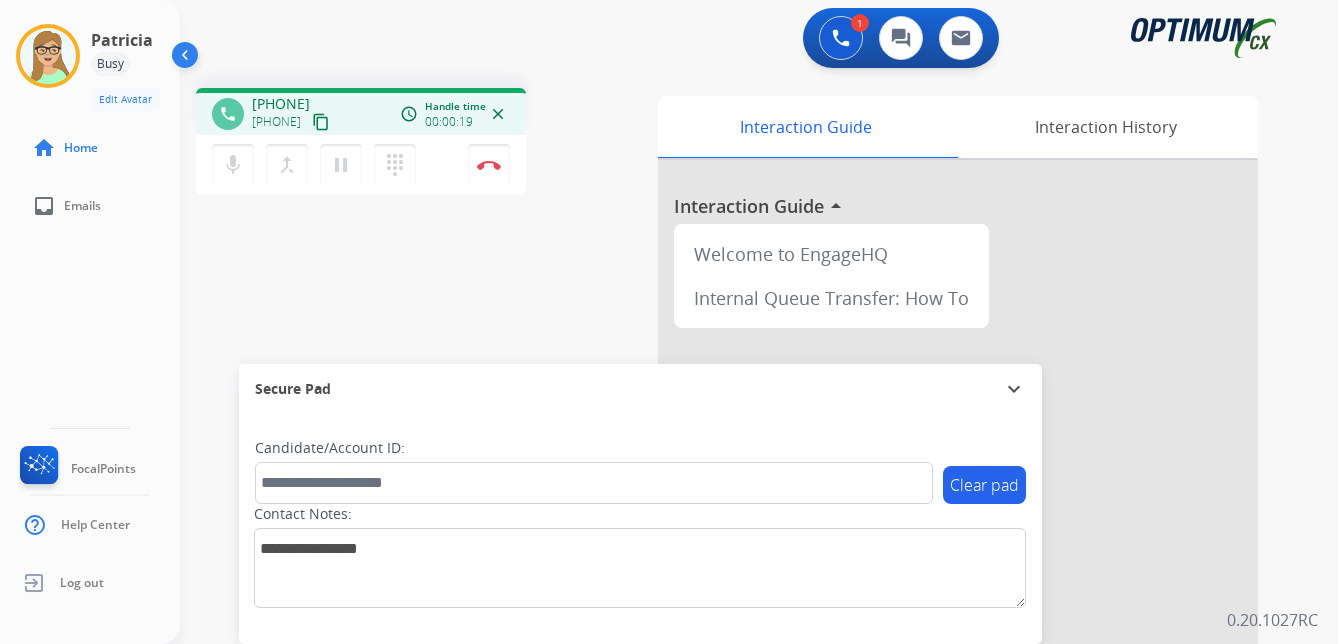 click on "content_copy" at bounding box center [321, 122] 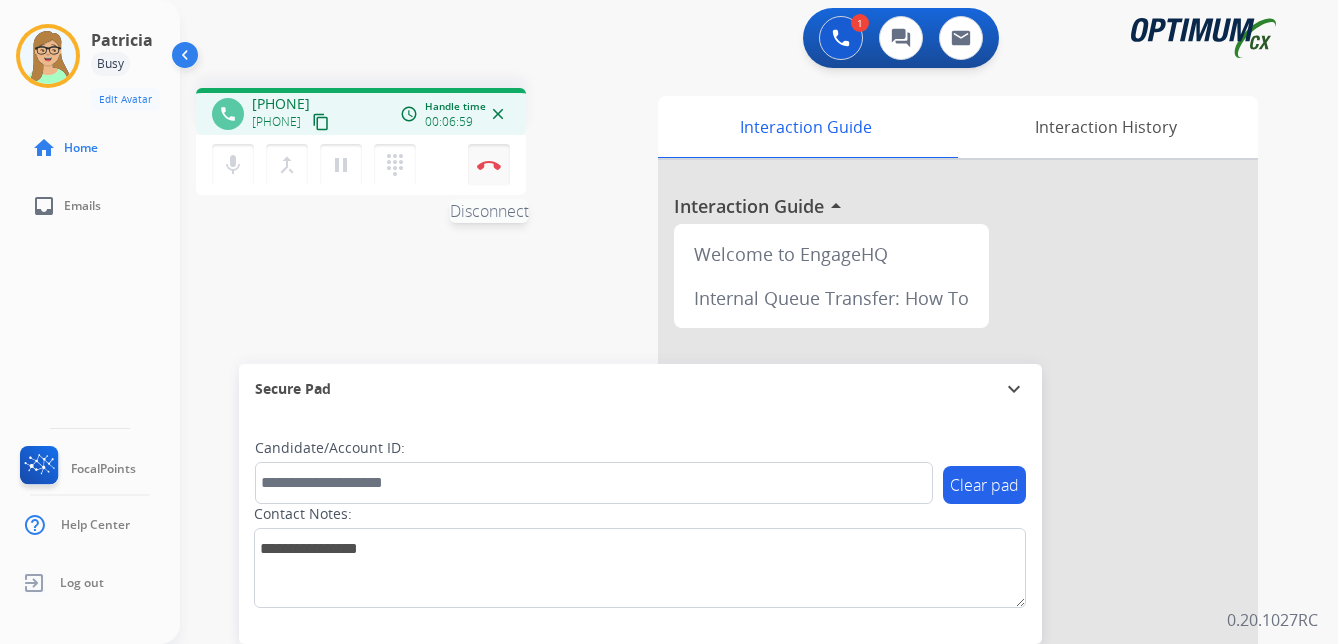 click at bounding box center (489, 165) 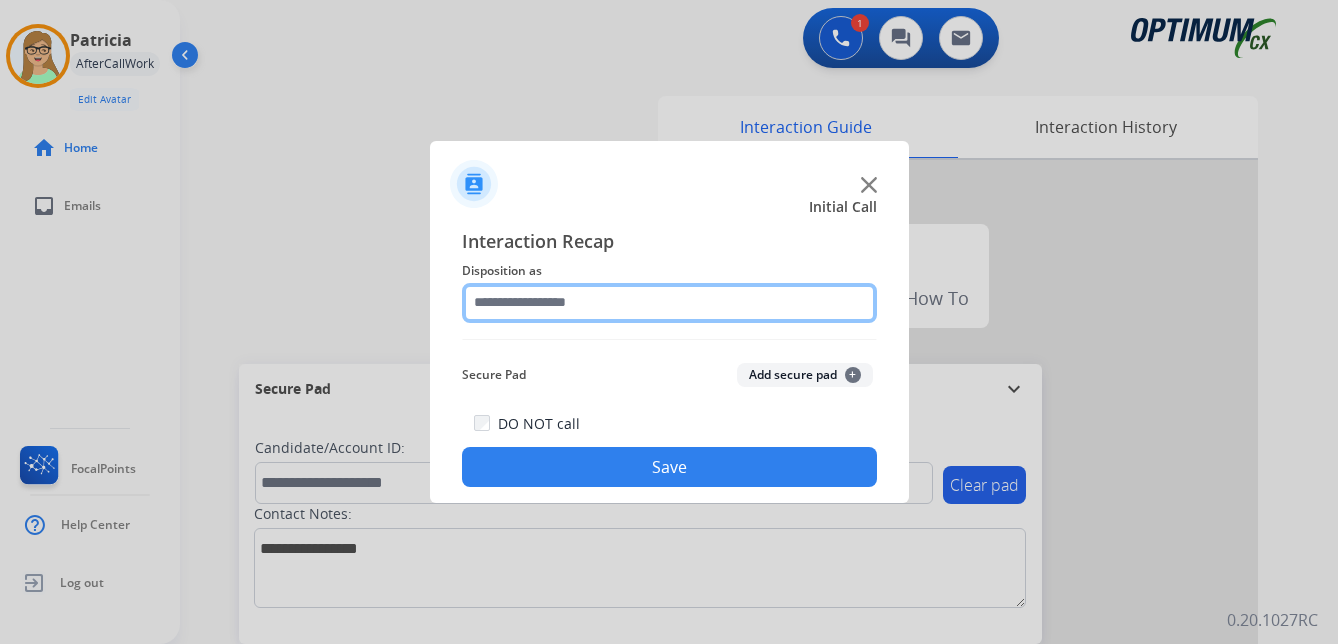 click 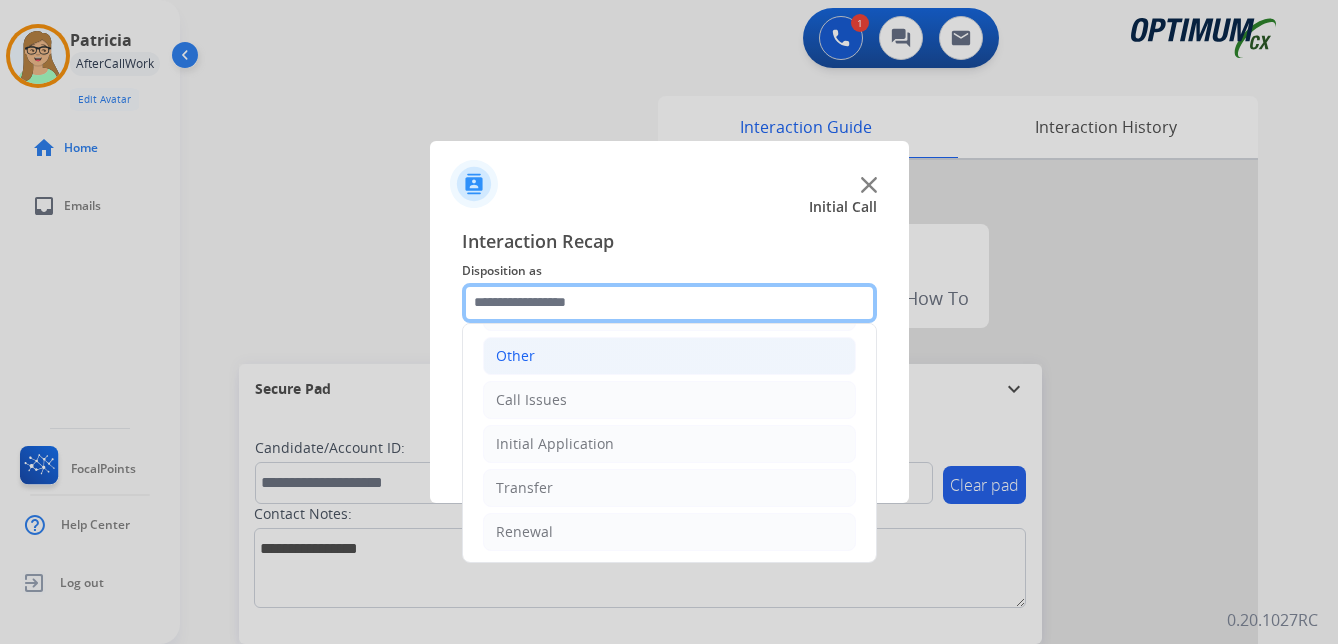 scroll, scrollTop: 136, scrollLeft: 0, axis: vertical 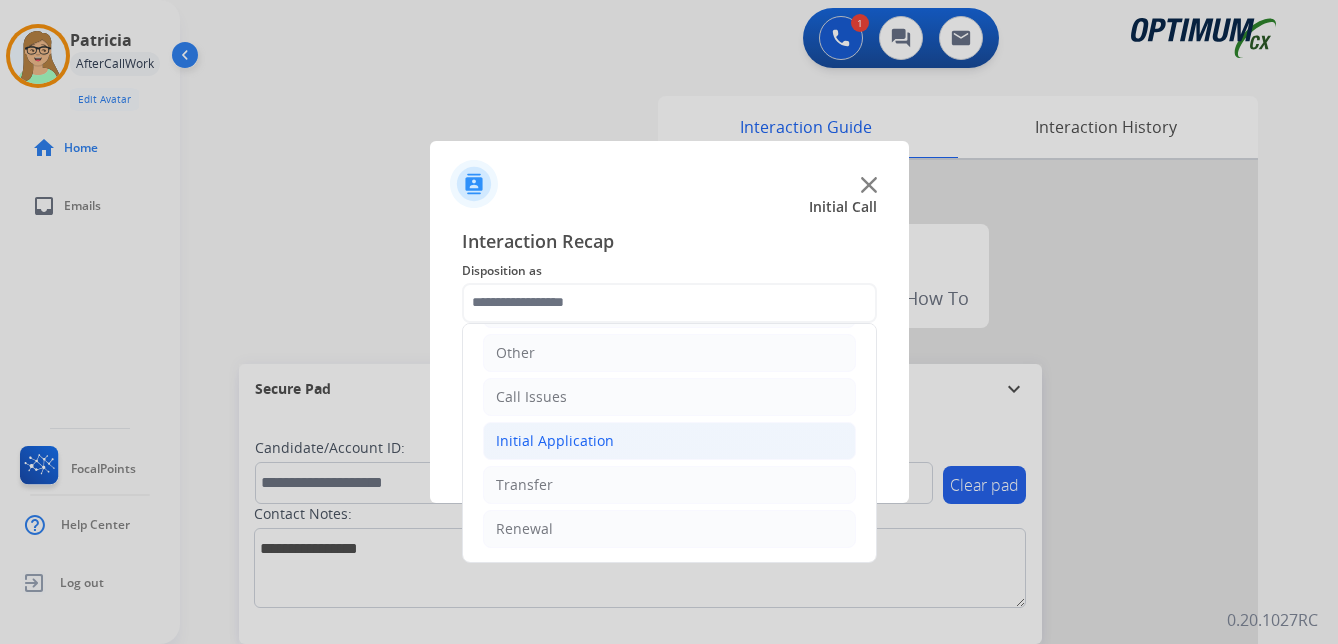click on "Initial Application" 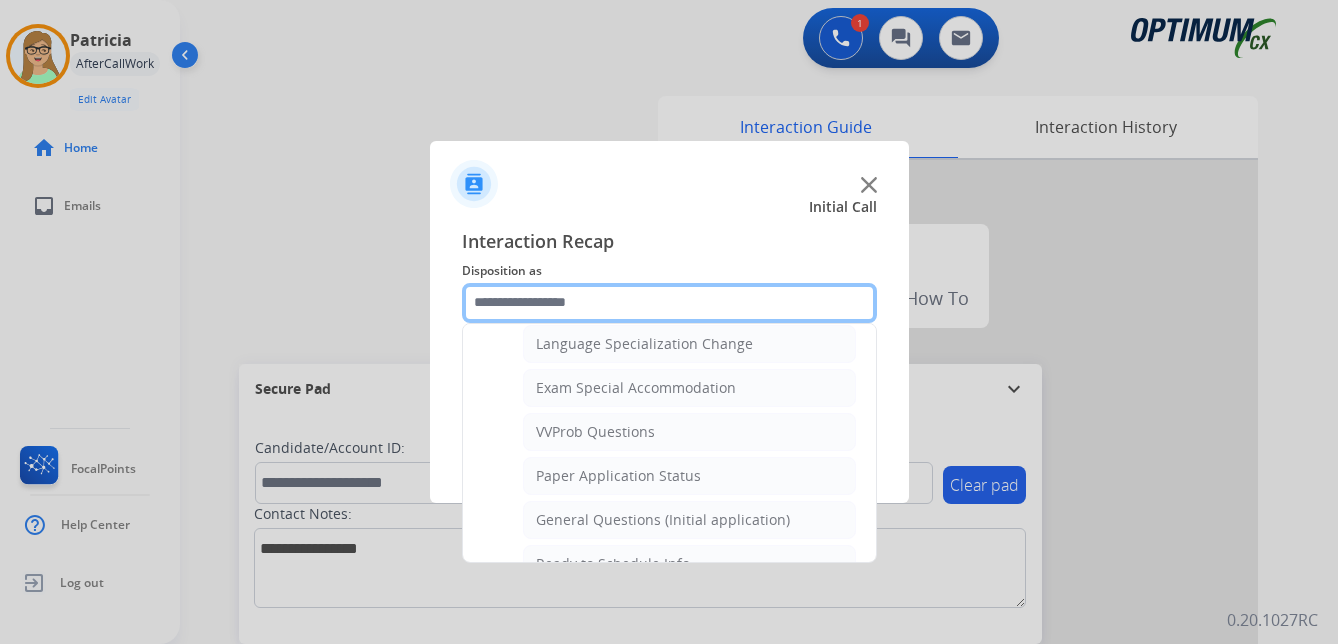 scroll, scrollTop: 1036, scrollLeft: 0, axis: vertical 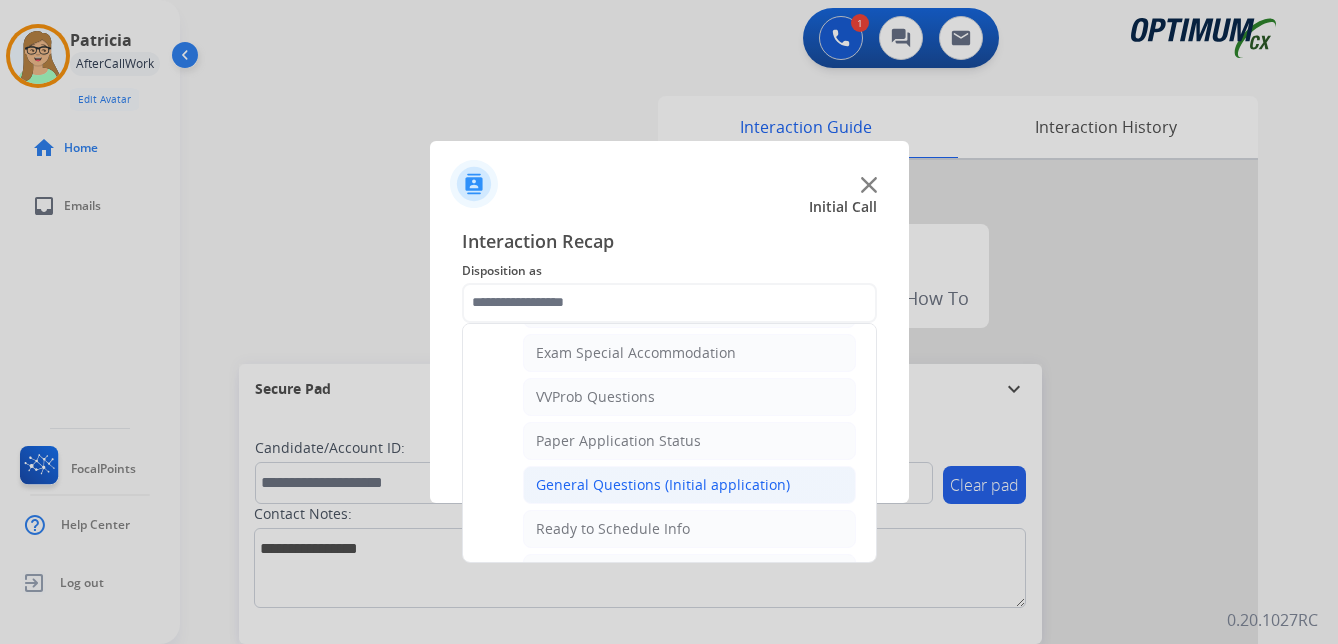click on "General Questions (Initial application)" 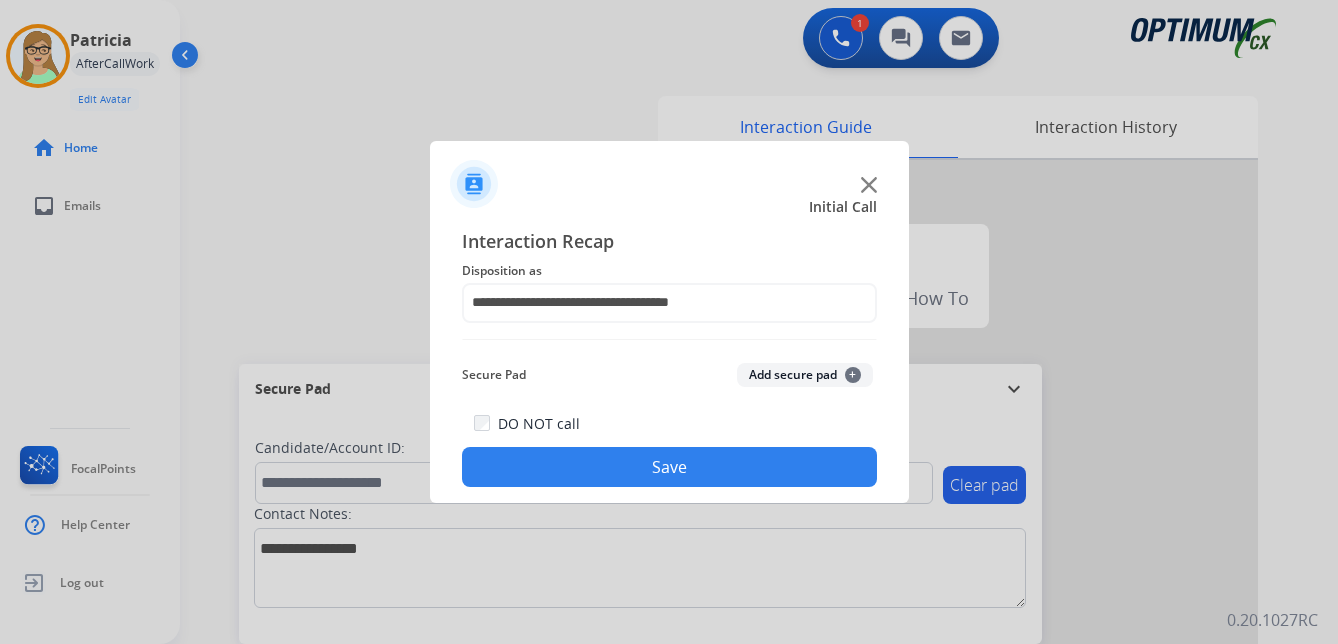 click on "Save" 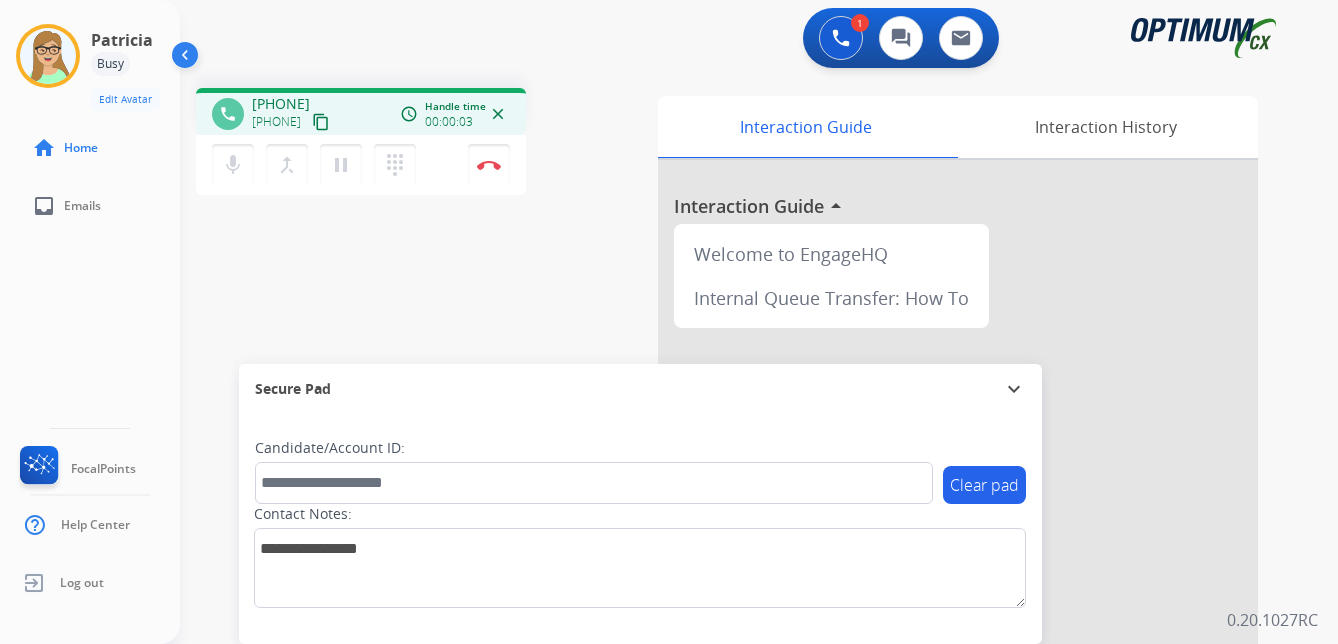 click on "content_copy" at bounding box center [321, 122] 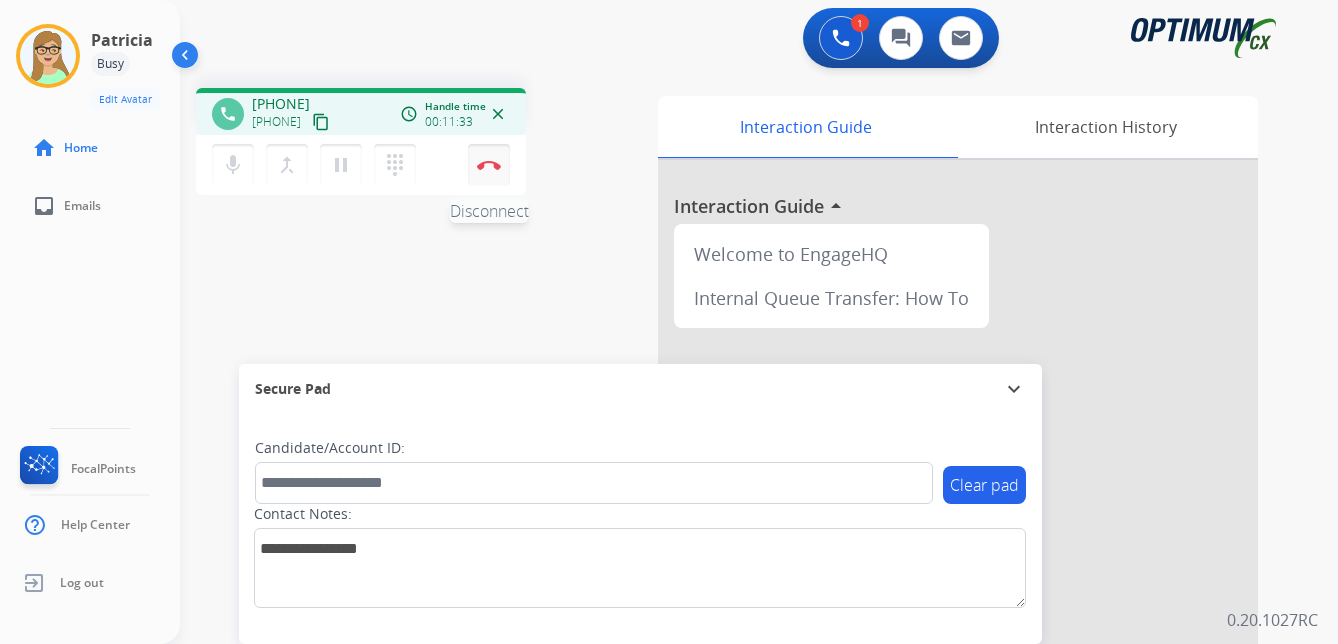 click at bounding box center [489, 165] 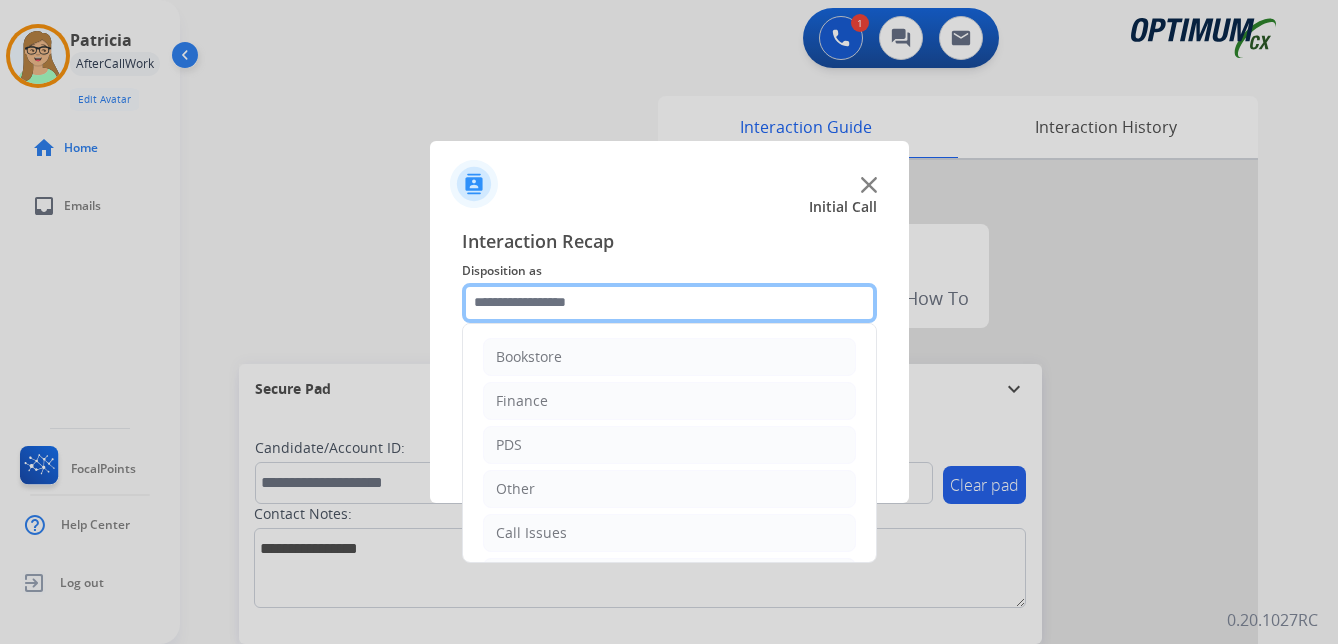 click 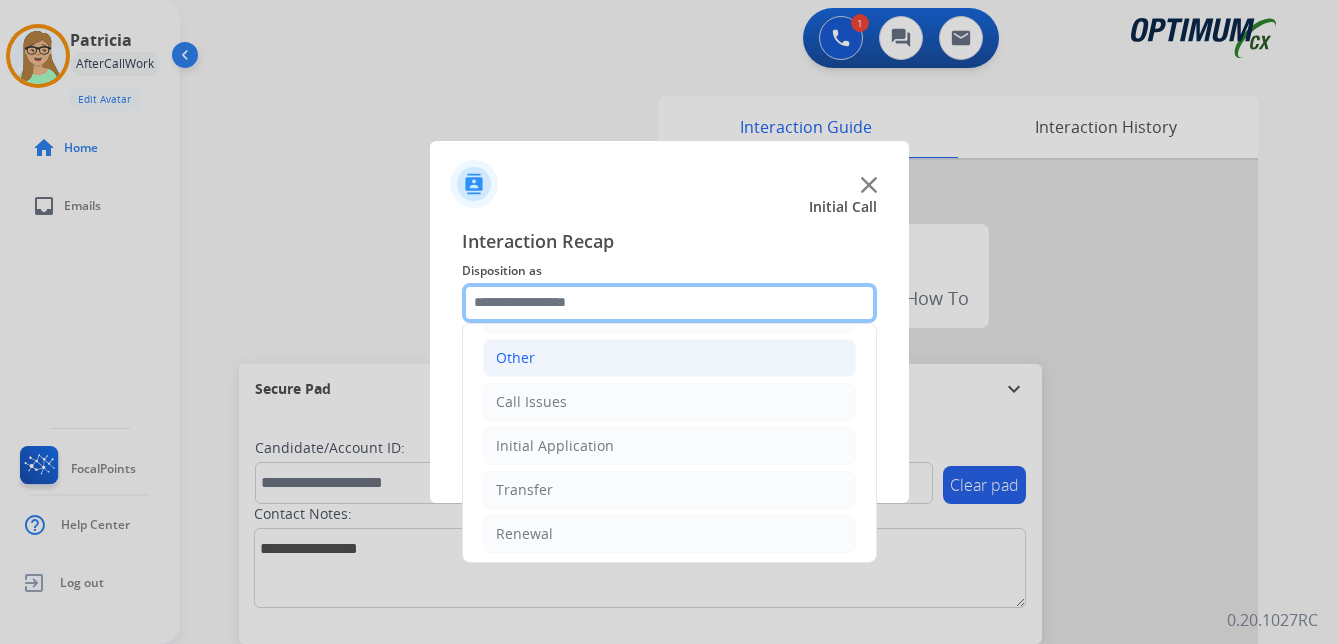 scroll, scrollTop: 136, scrollLeft: 0, axis: vertical 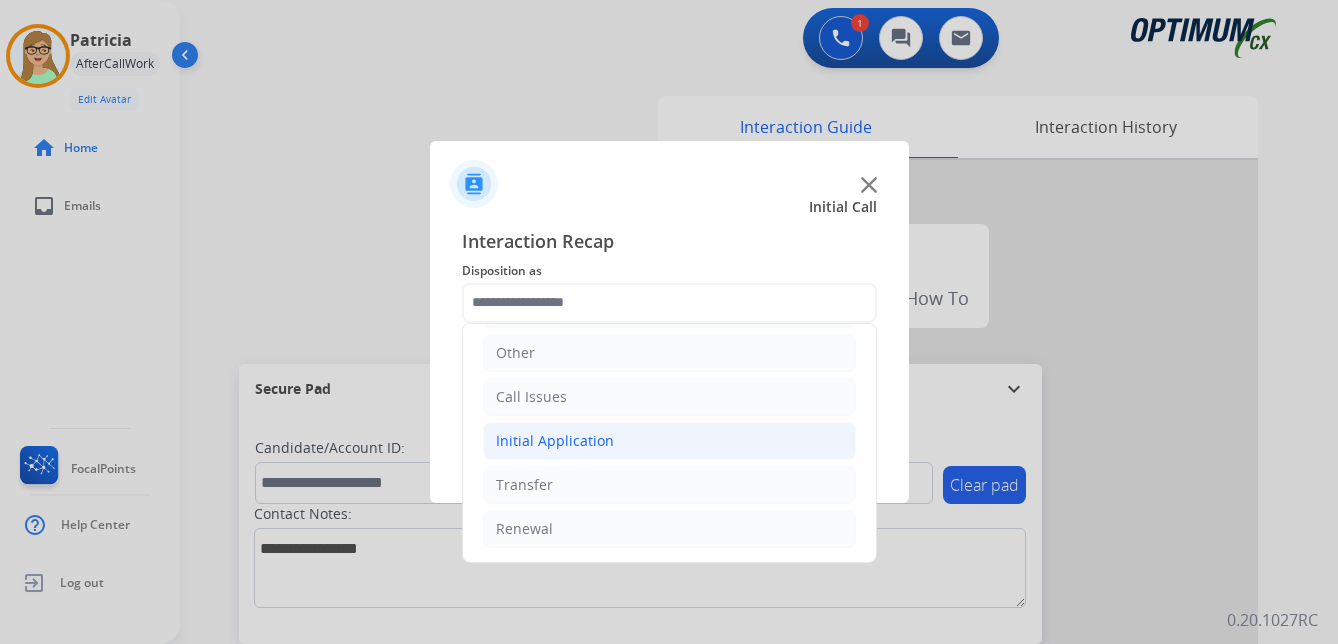 click on "Initial Application" 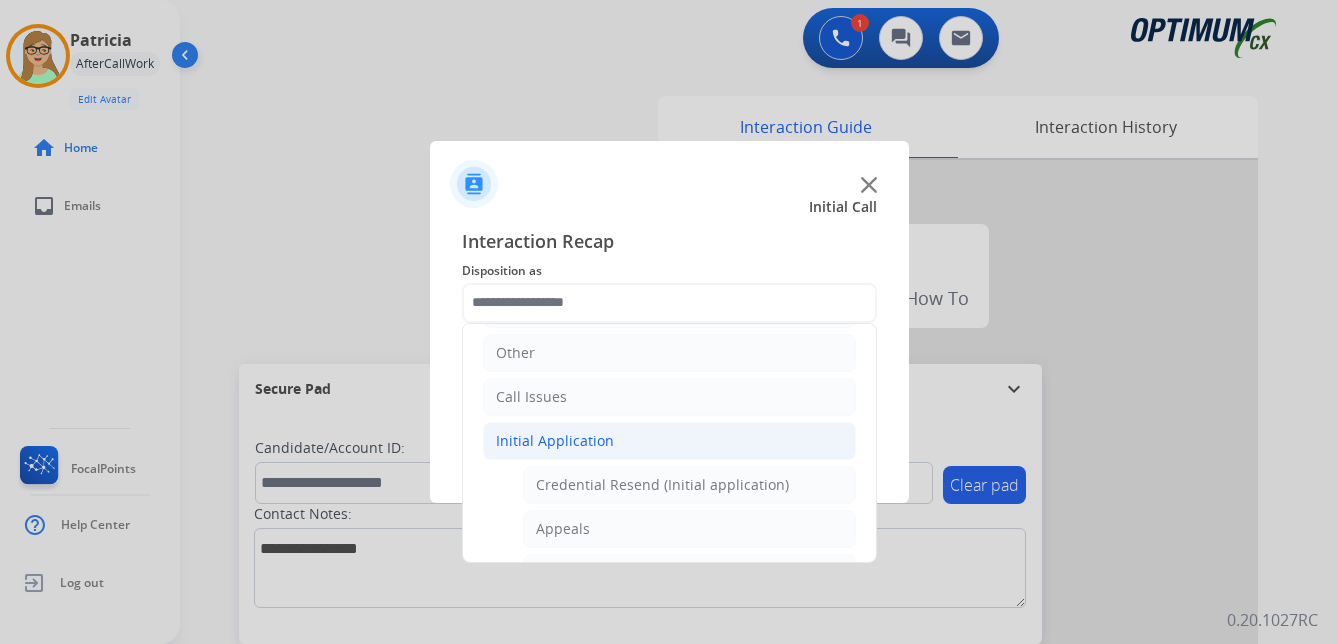 click on "Initial Application" 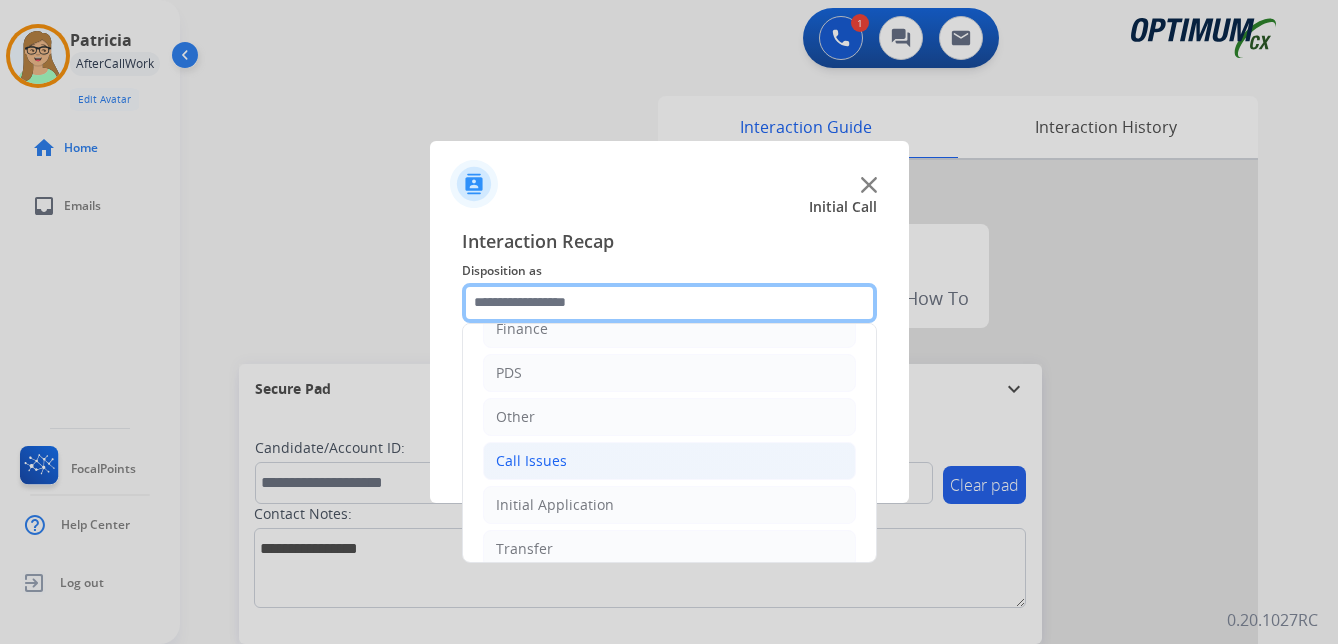scroll, scrollTop: 36, scrollLeft: 0, axis: vertical 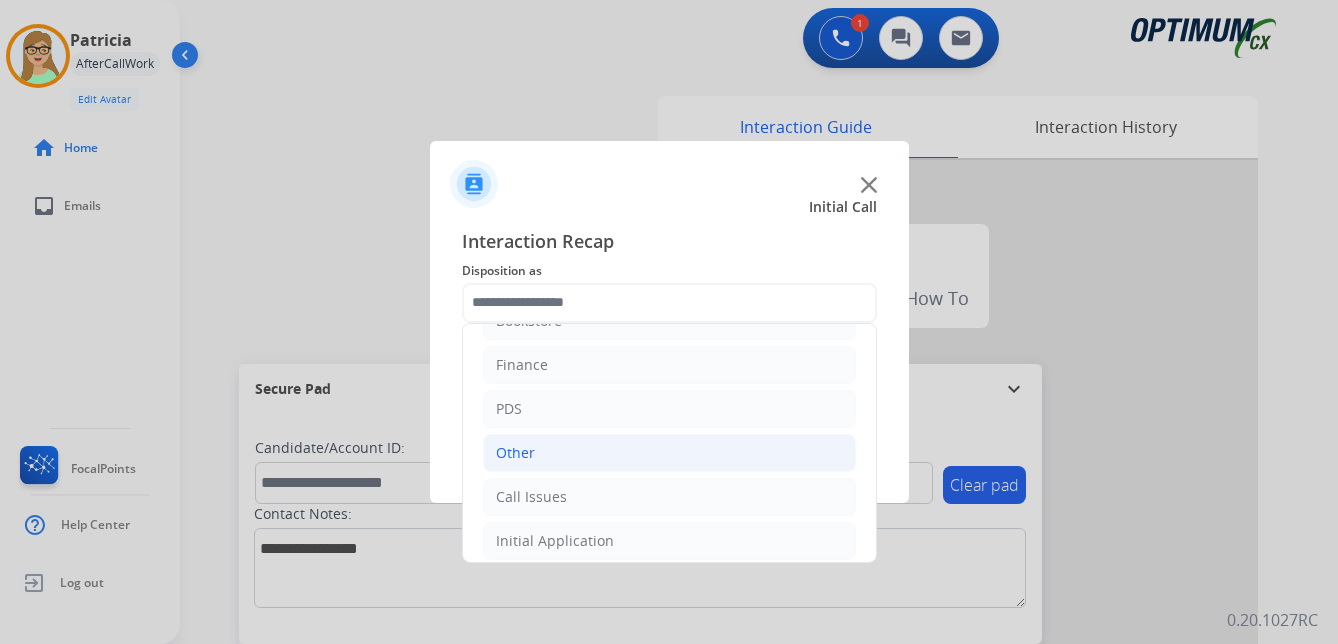click on "Other" 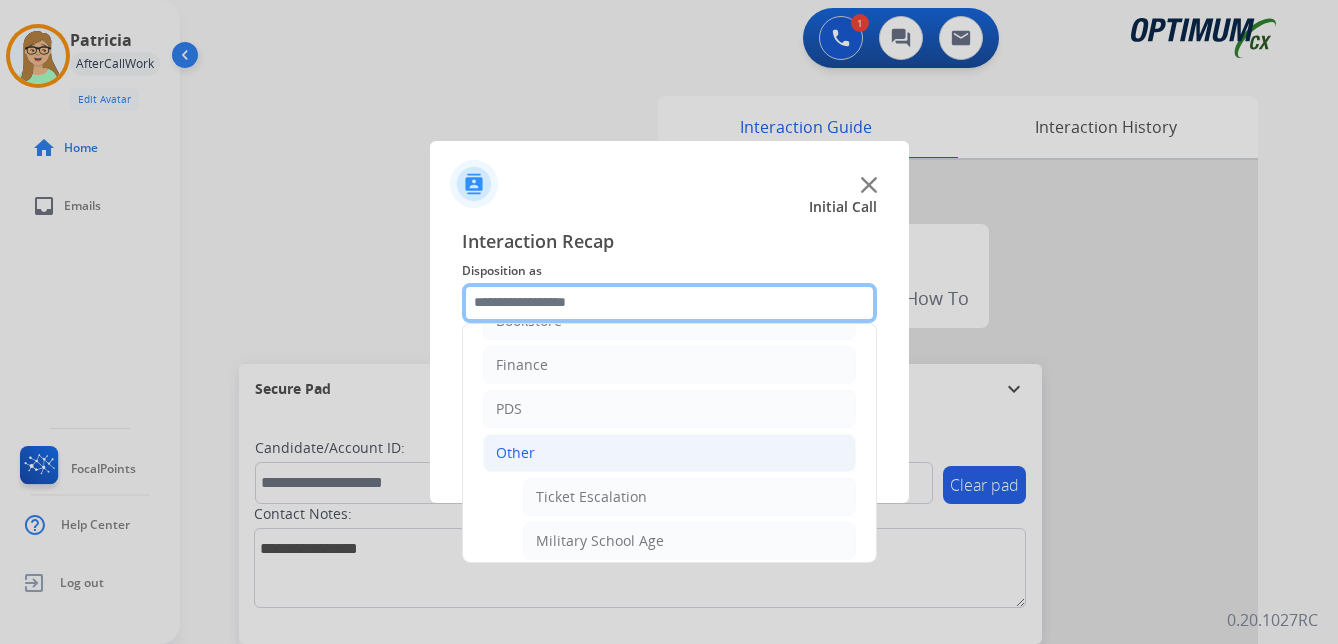 scroll, scrollTop: 136, scrollLeft: 0, axis: vertical 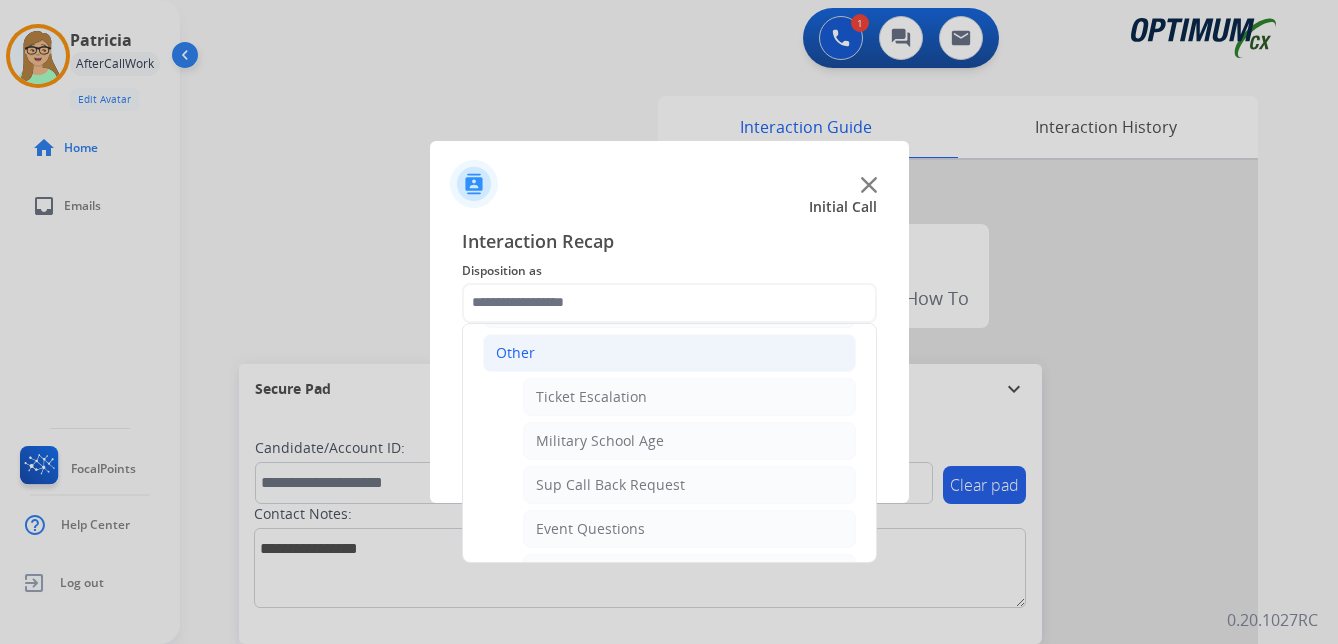click on "Other" 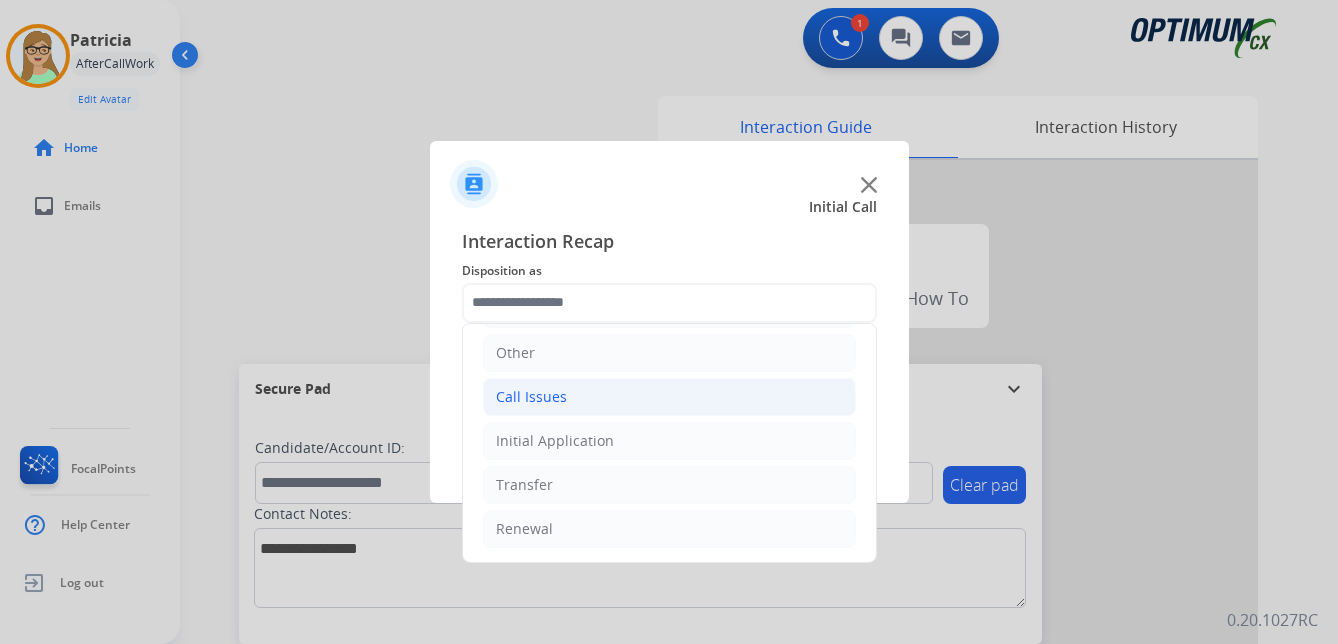 click on "Call Issues" 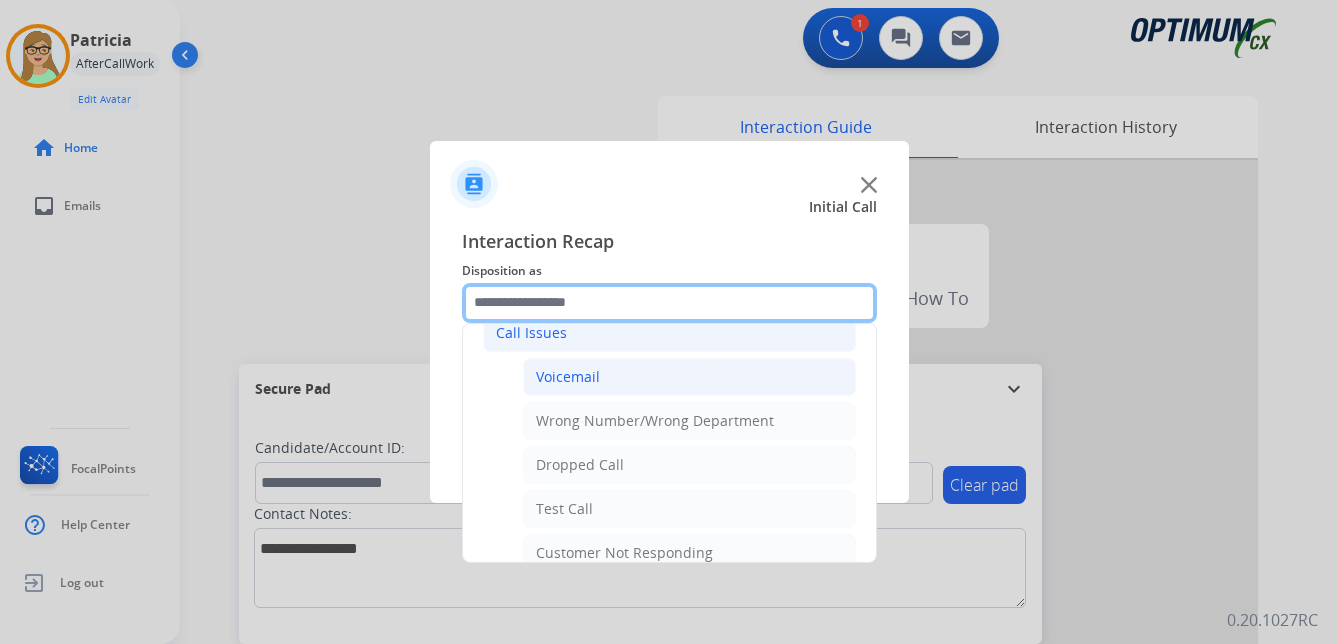 scroll, scrollTop: 236, scrollLeft: 0, axis: vertical 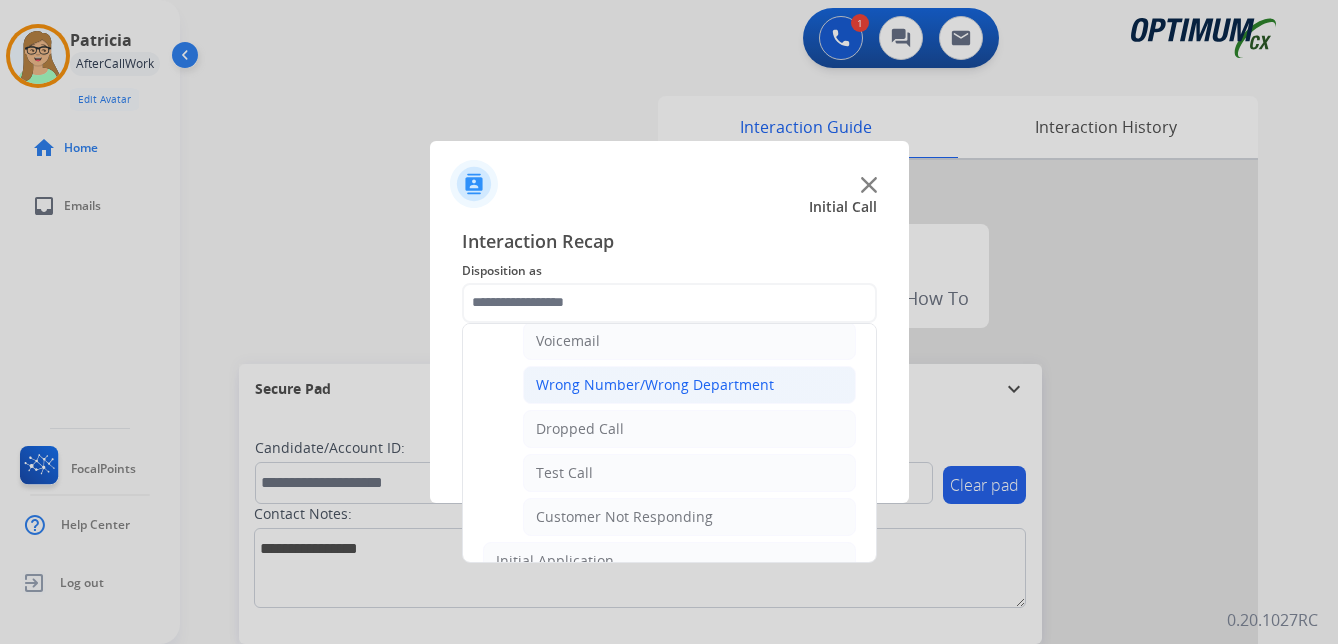 click on "Wrong Number/Wrong Department" 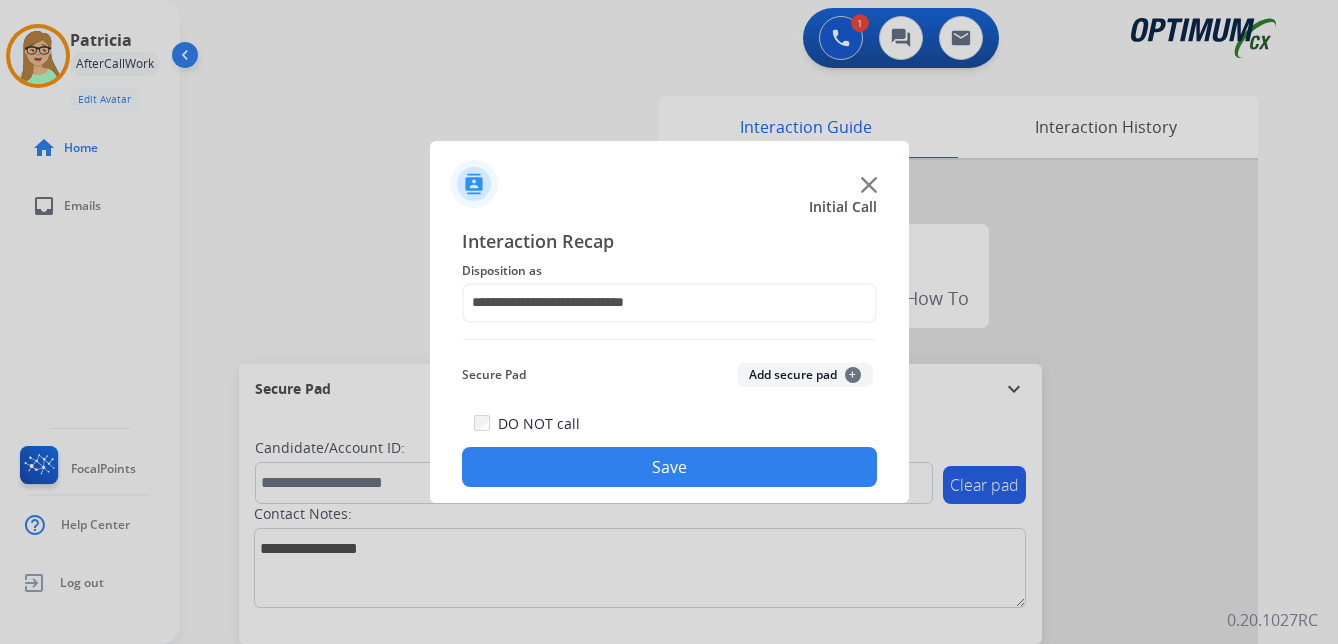 click on "Save" 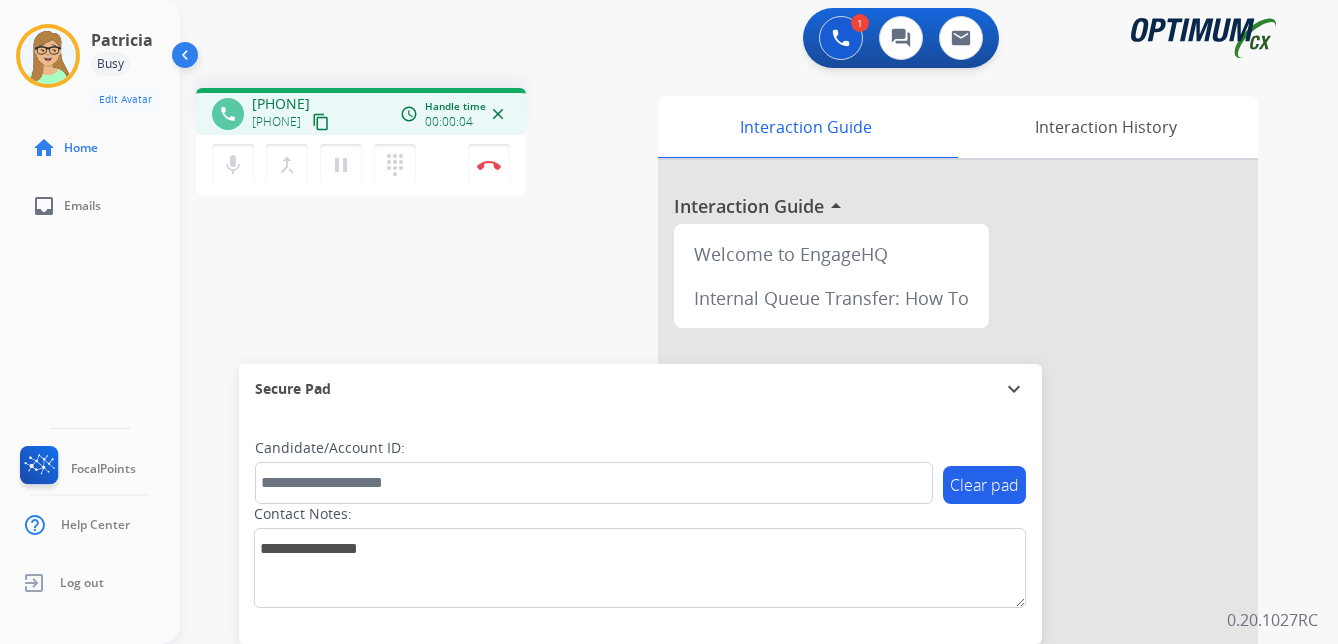 click on "content_copy" at bounding box center (321, 122) 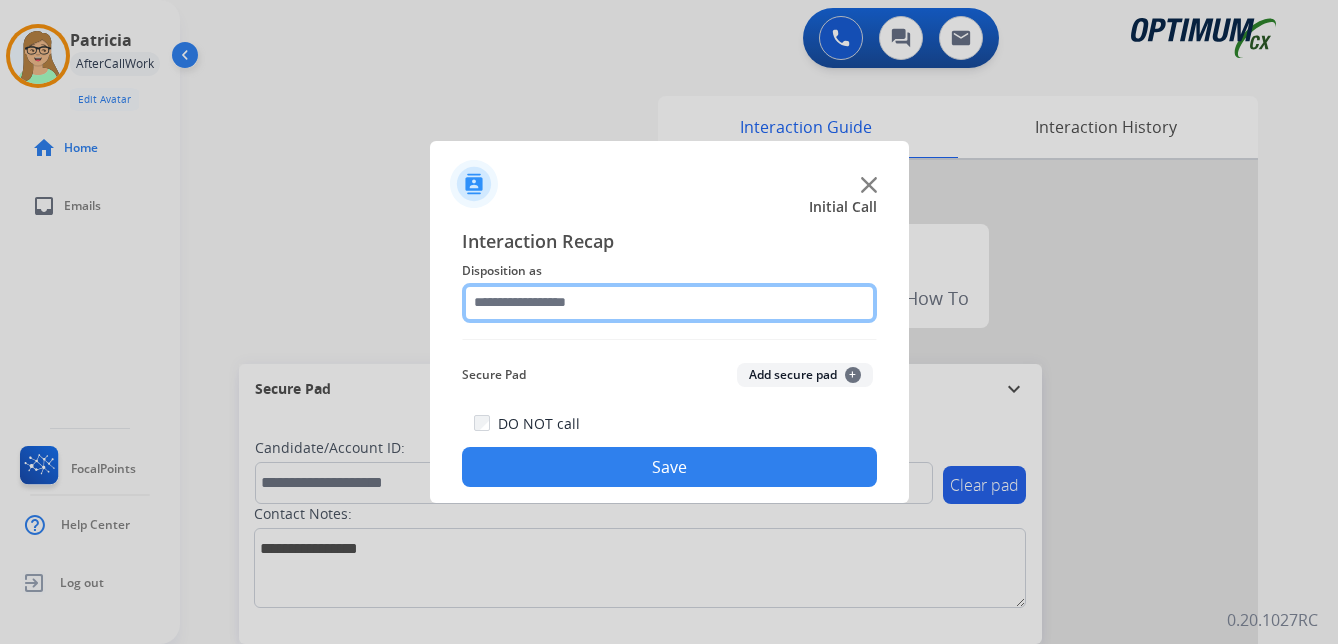 click 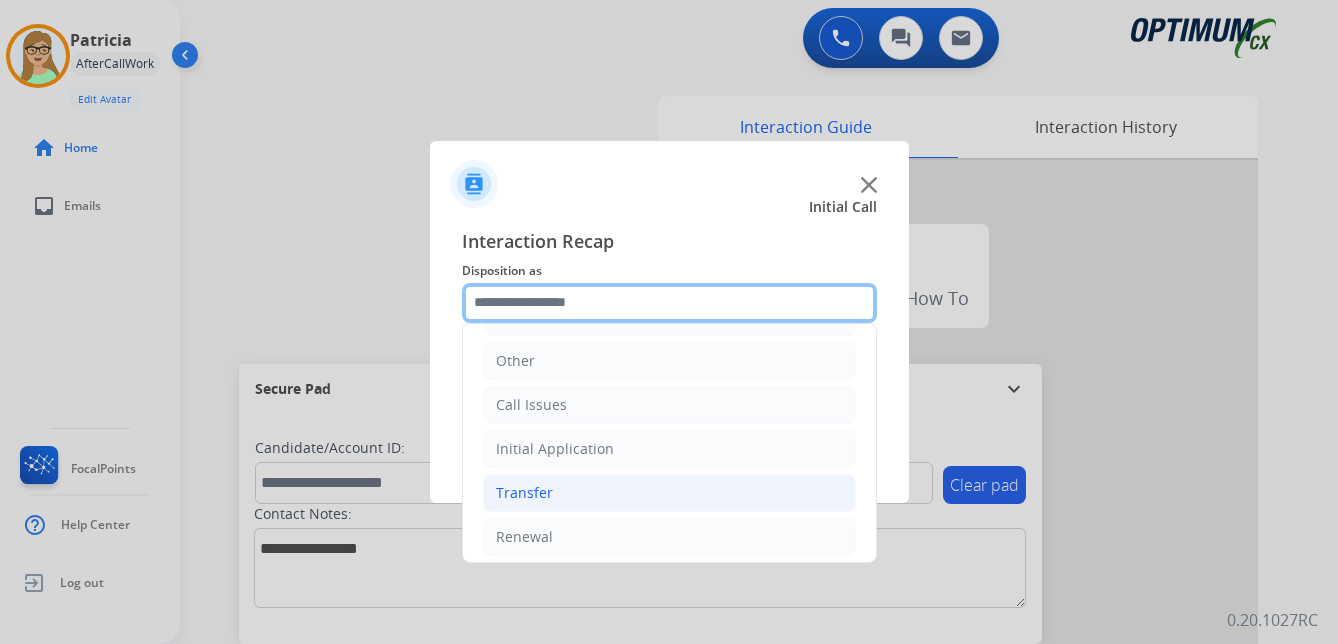 scroll, scrollTop: 136, scrollLeft: 0, axis: vertical 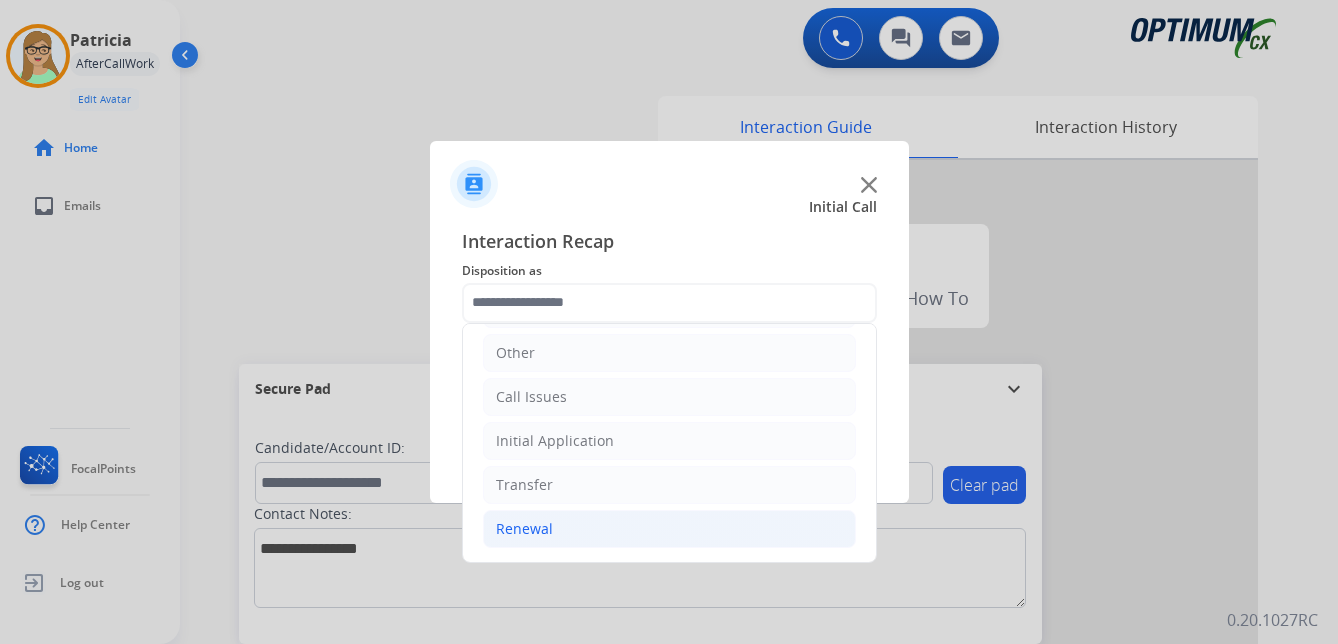 click on "Renewal" 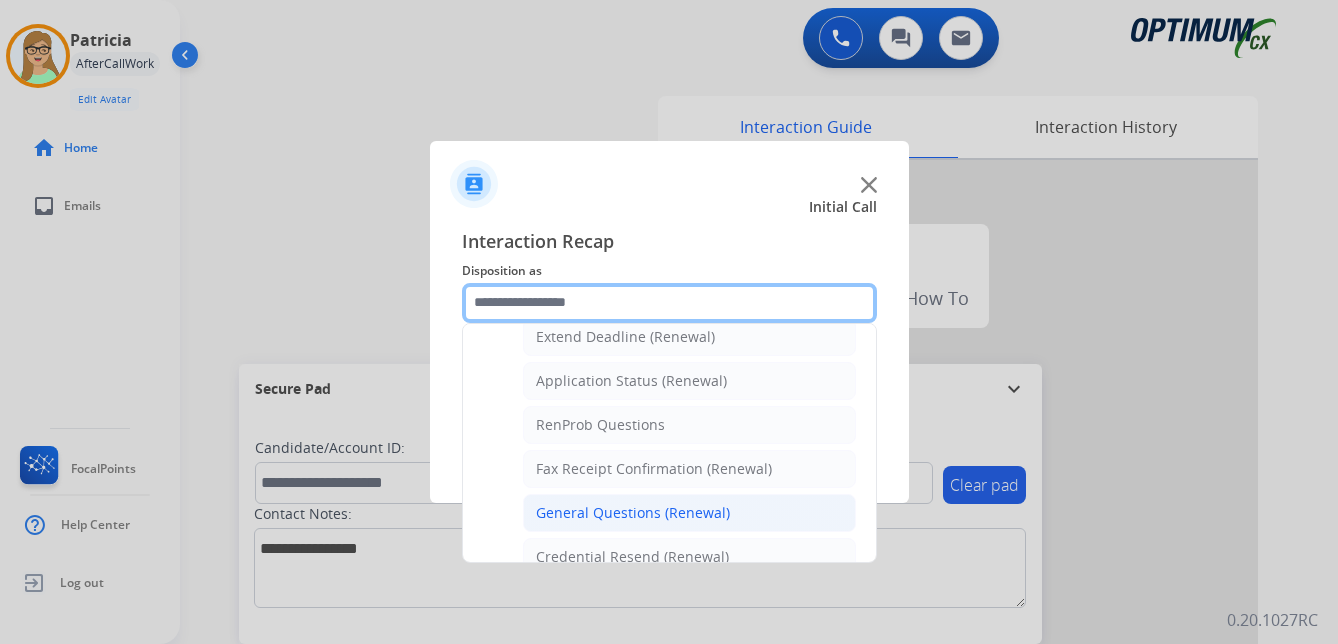 scroll, scrollTop: 536, scrollLeft: 0, axis: vertical 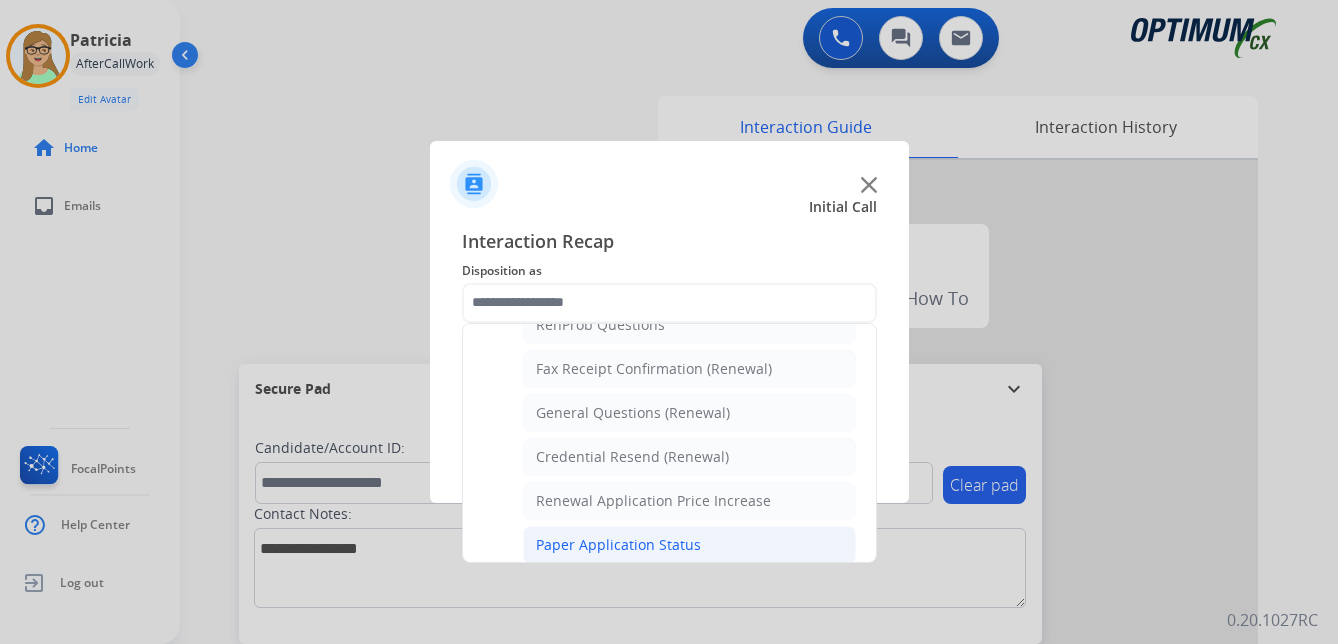 click on "Paper Application Status" 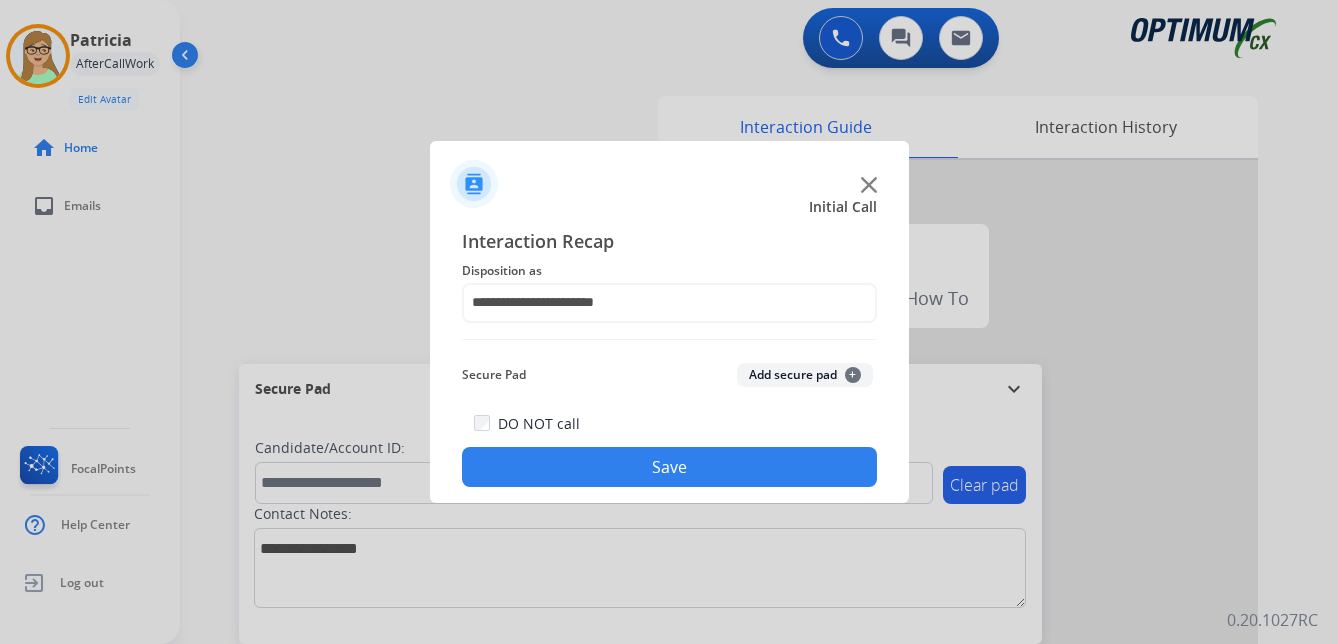 click on "Save" 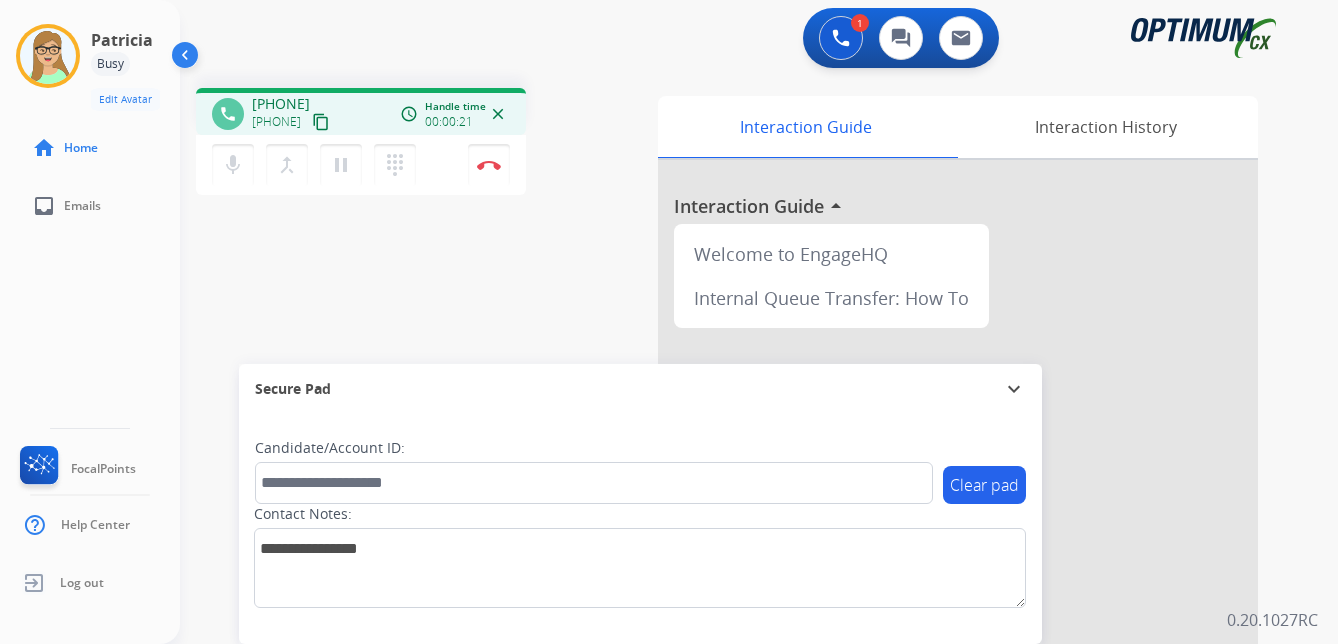 click on "content_copy" at bounding box center (321, 122) 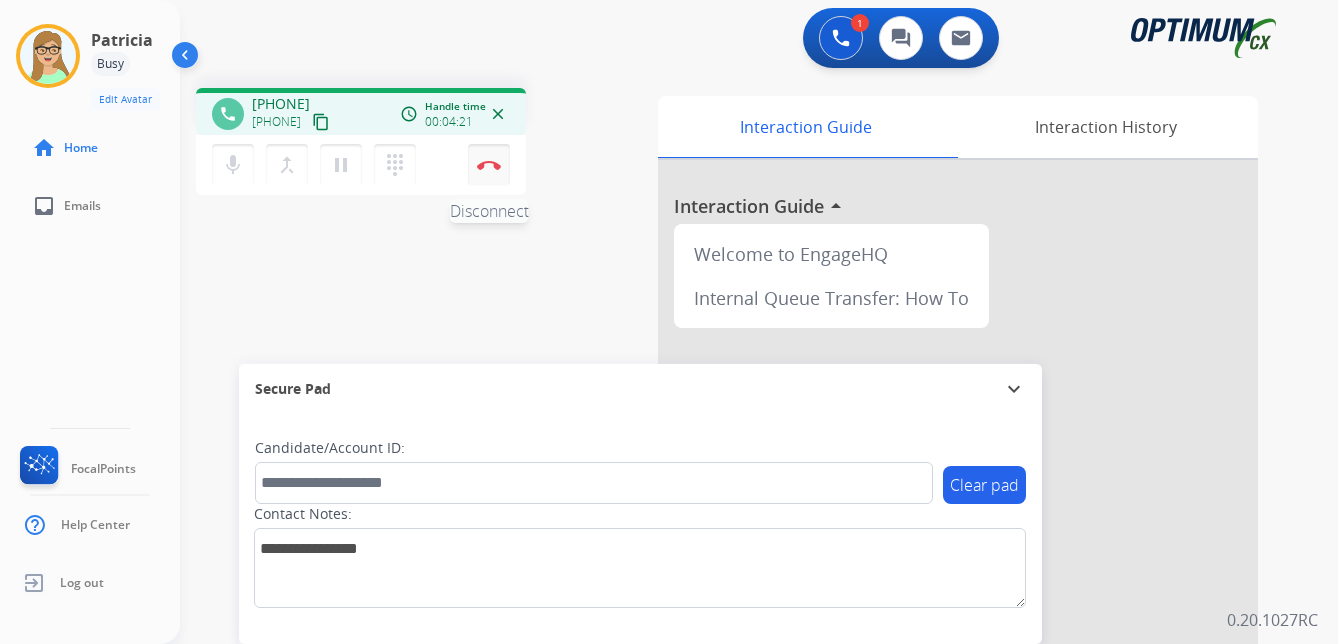click on "Disconnect" at bounding box center [489, 165] 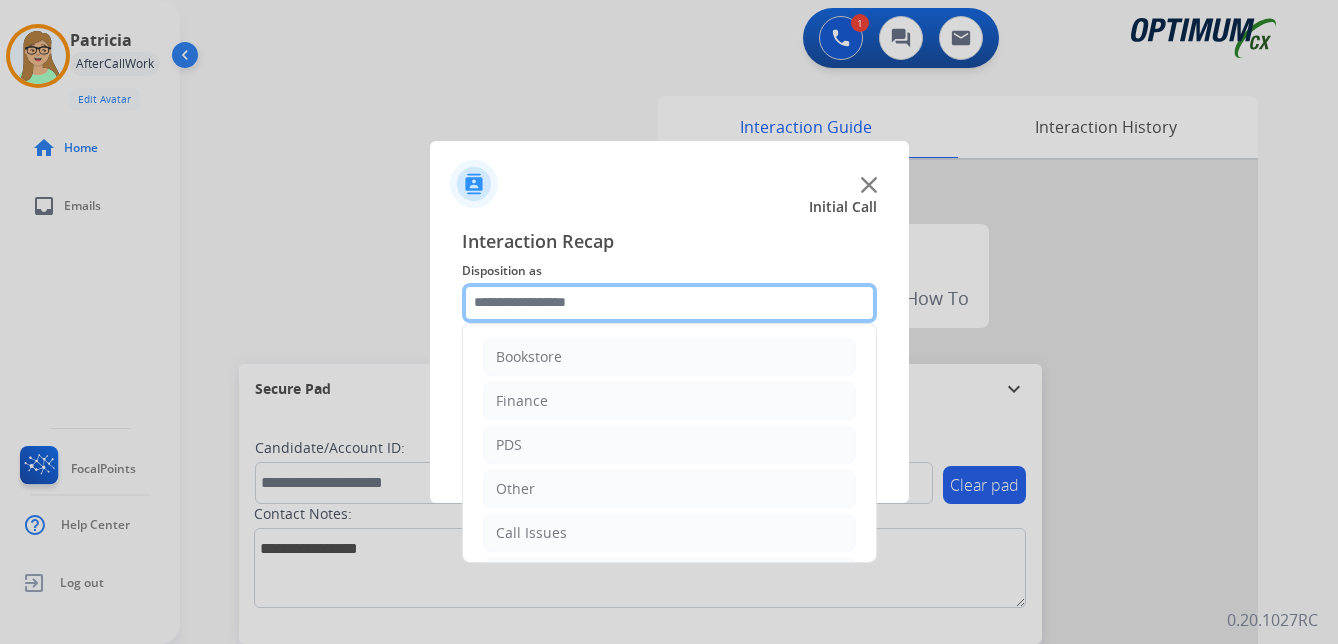 click 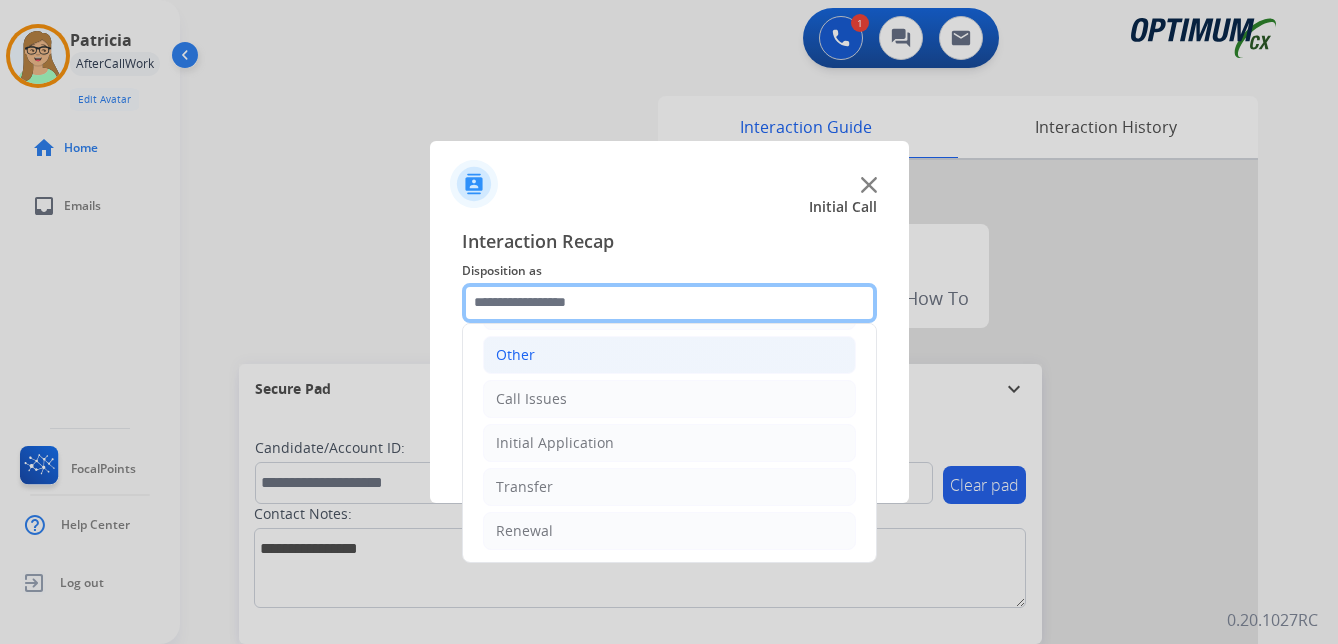 scroll, scrollTop: 136, scrollLeft: 0, axis: vertical 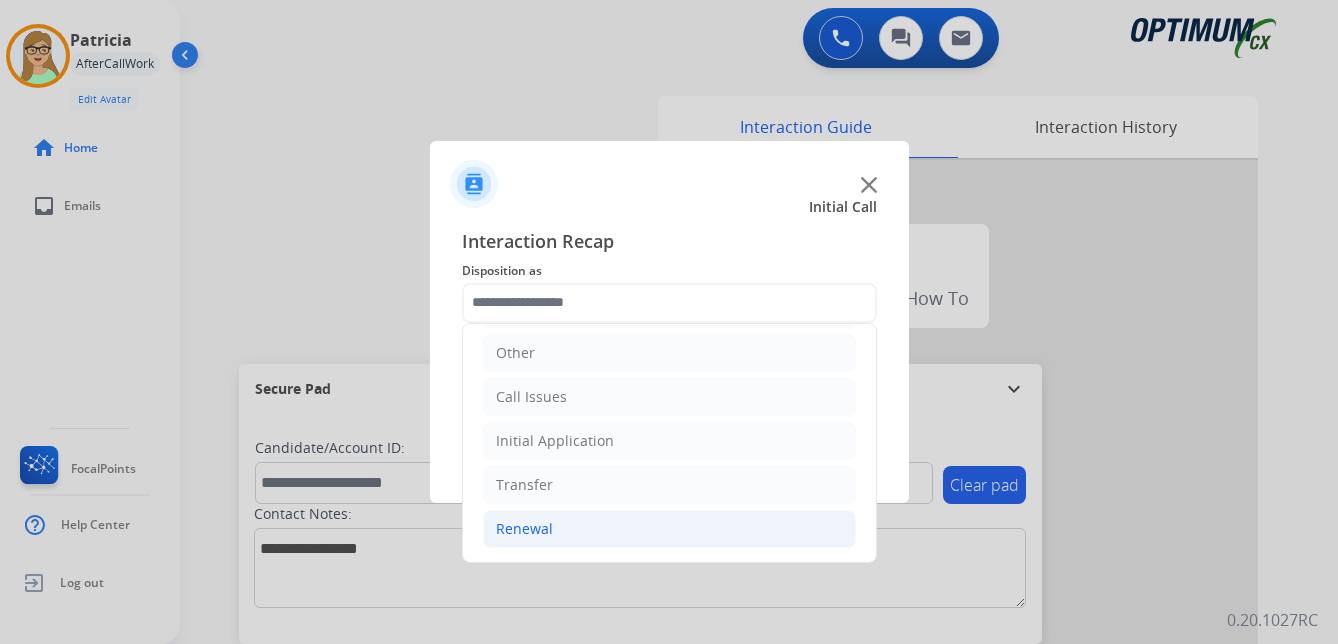 click on "Renewal" 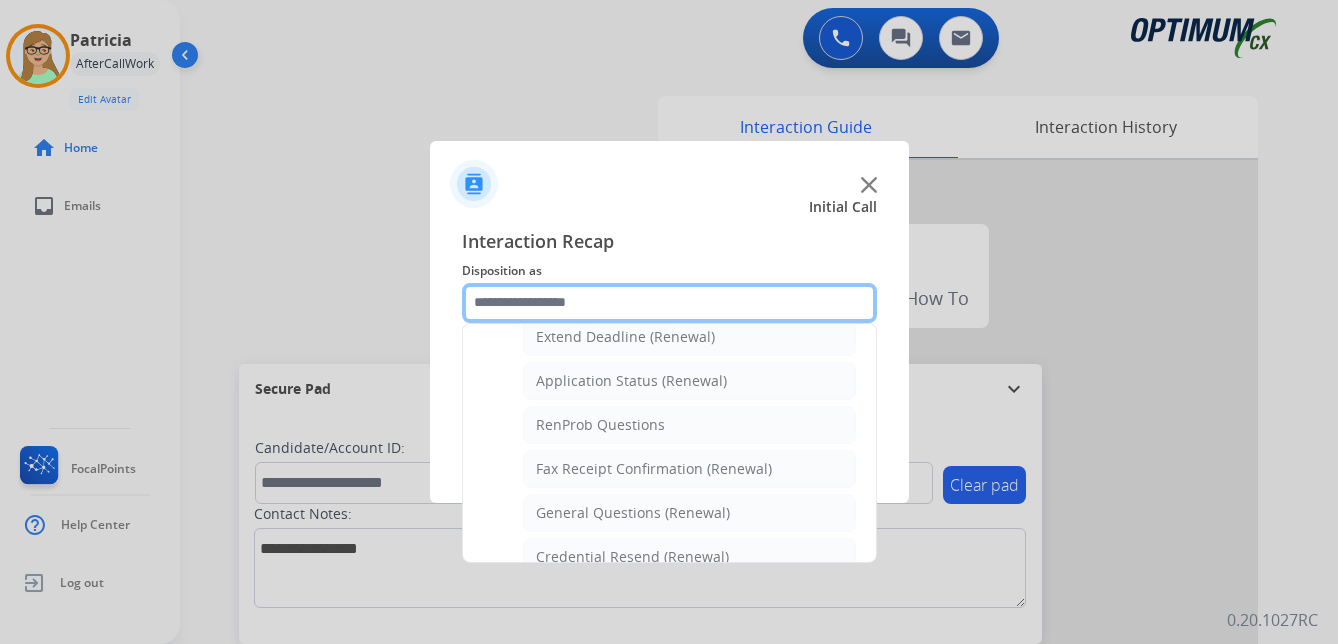 scroll, scrollTop: 536, scrollLeft: 0, axis: vertical 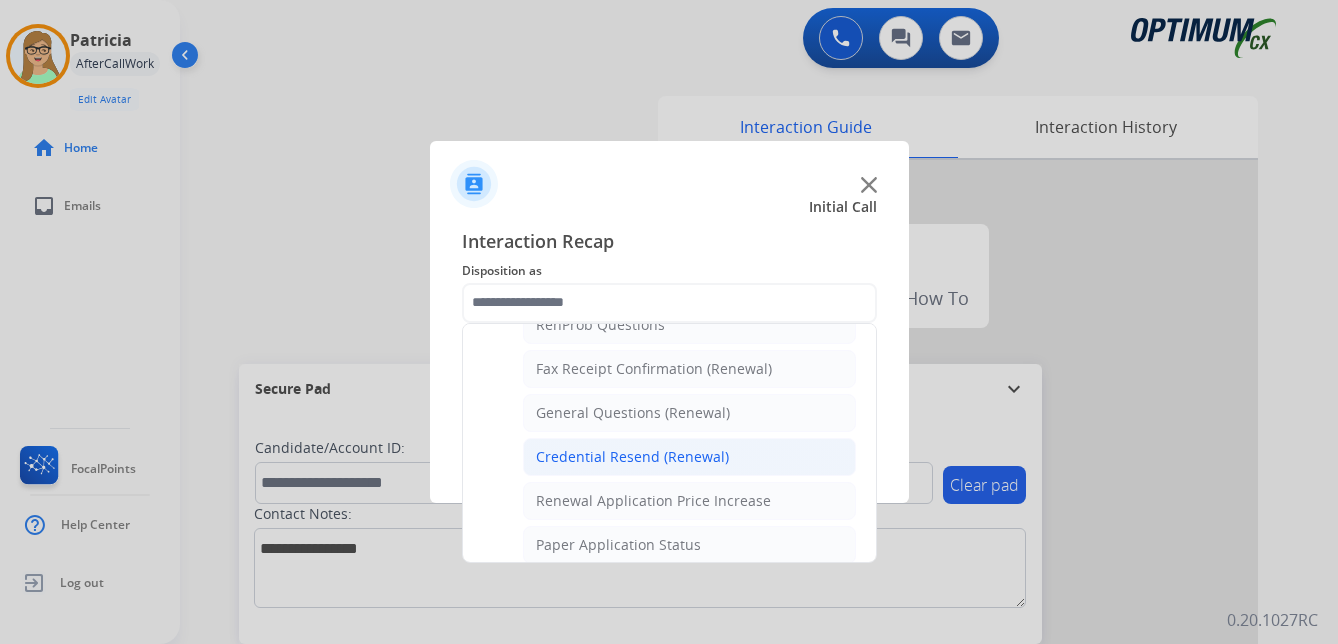 click on "Credential Resend (Renewal)" 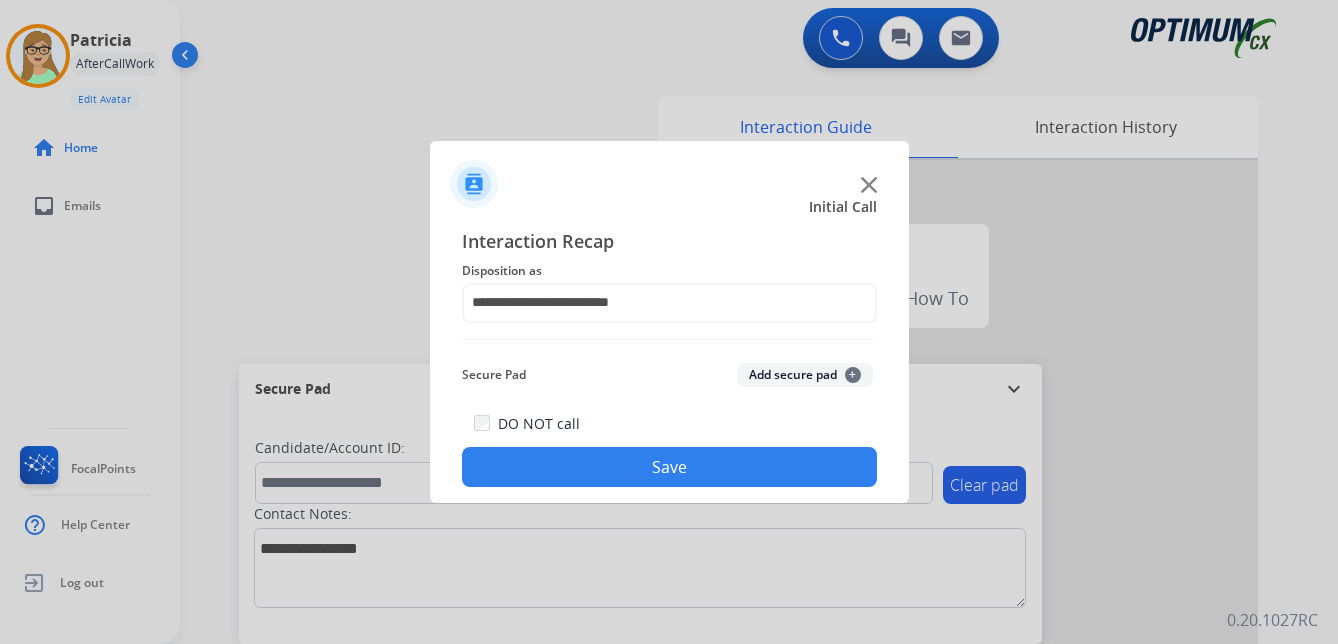 click on "Save" 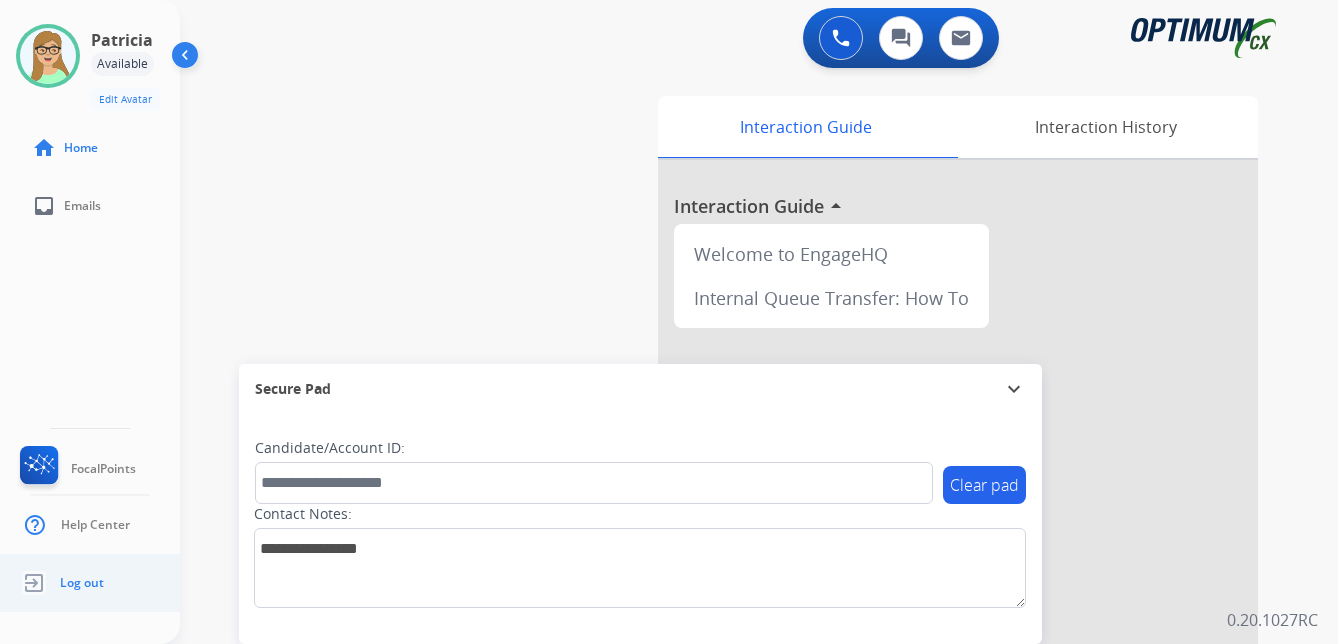 click on "Log out" 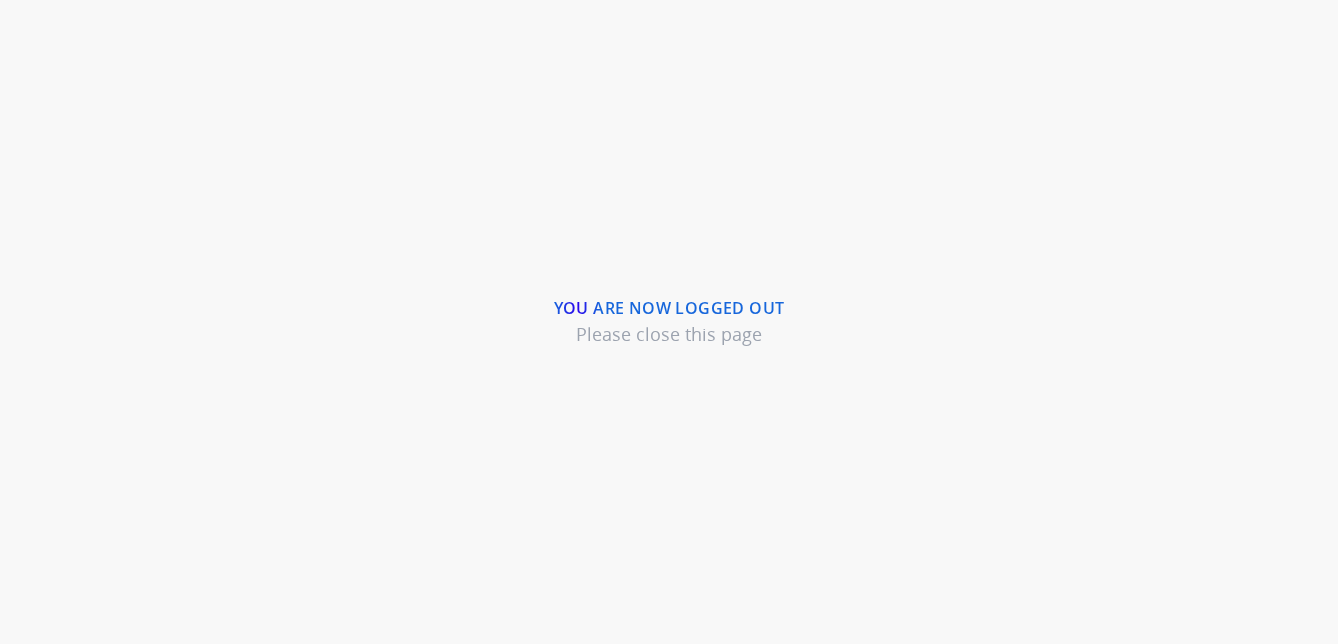 scroll, scrollTop: 0, scrollLeft: 0, axis: both 